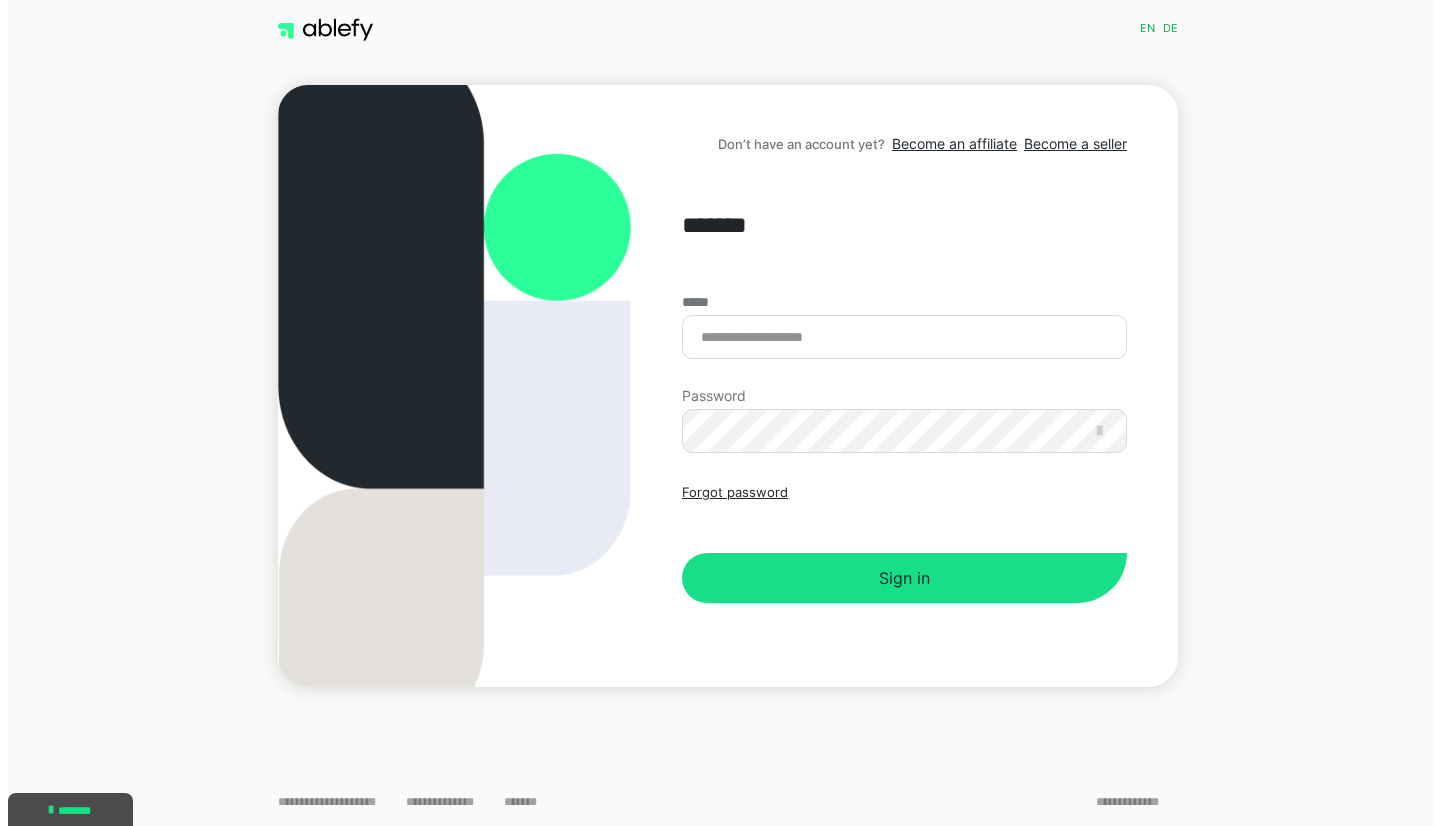 scroll, scrollTop: 0, scrollLeft: 0, axis: both 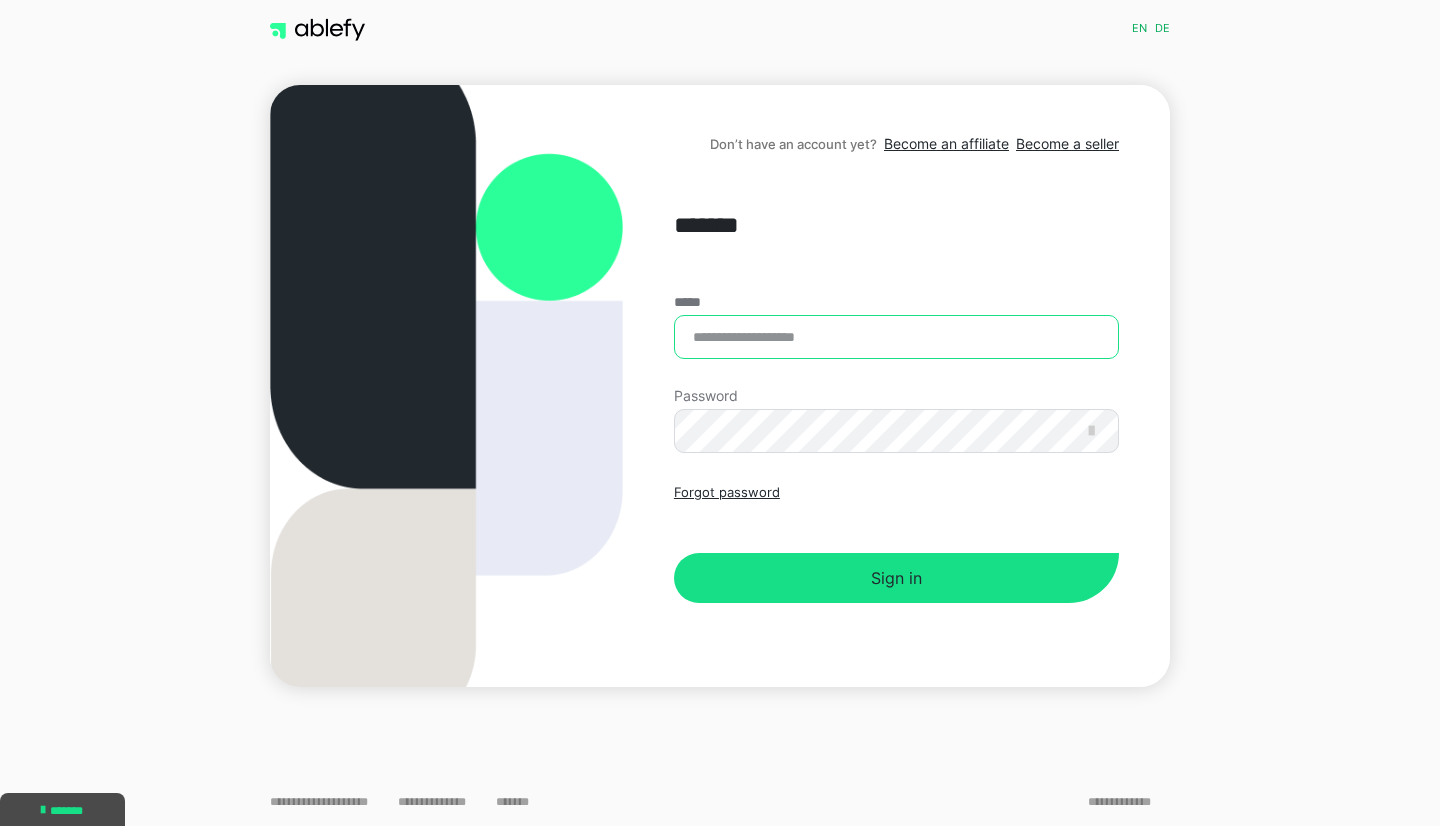 click on "*****" at bounding box center [896, 337] 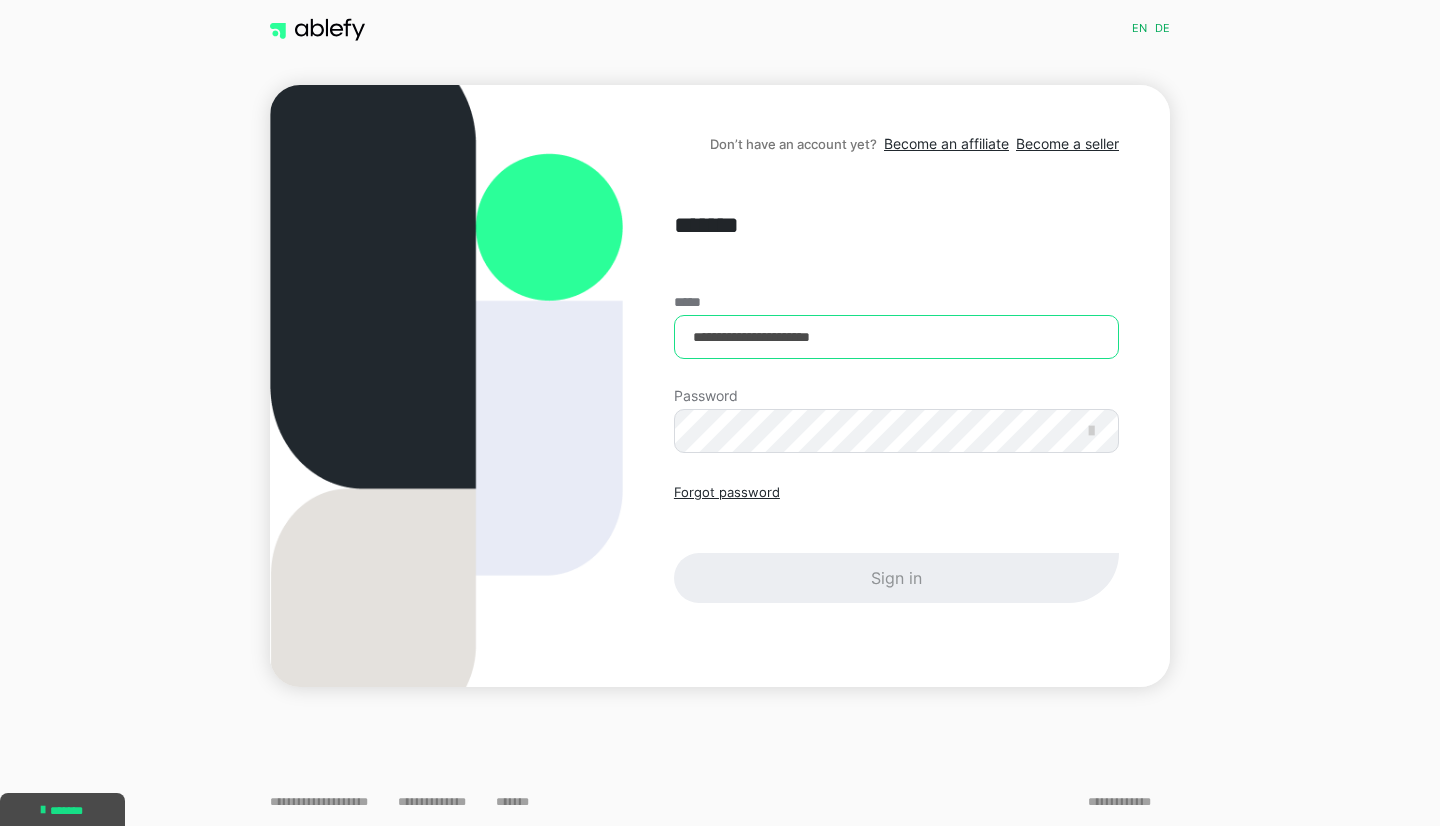 type on "**********" 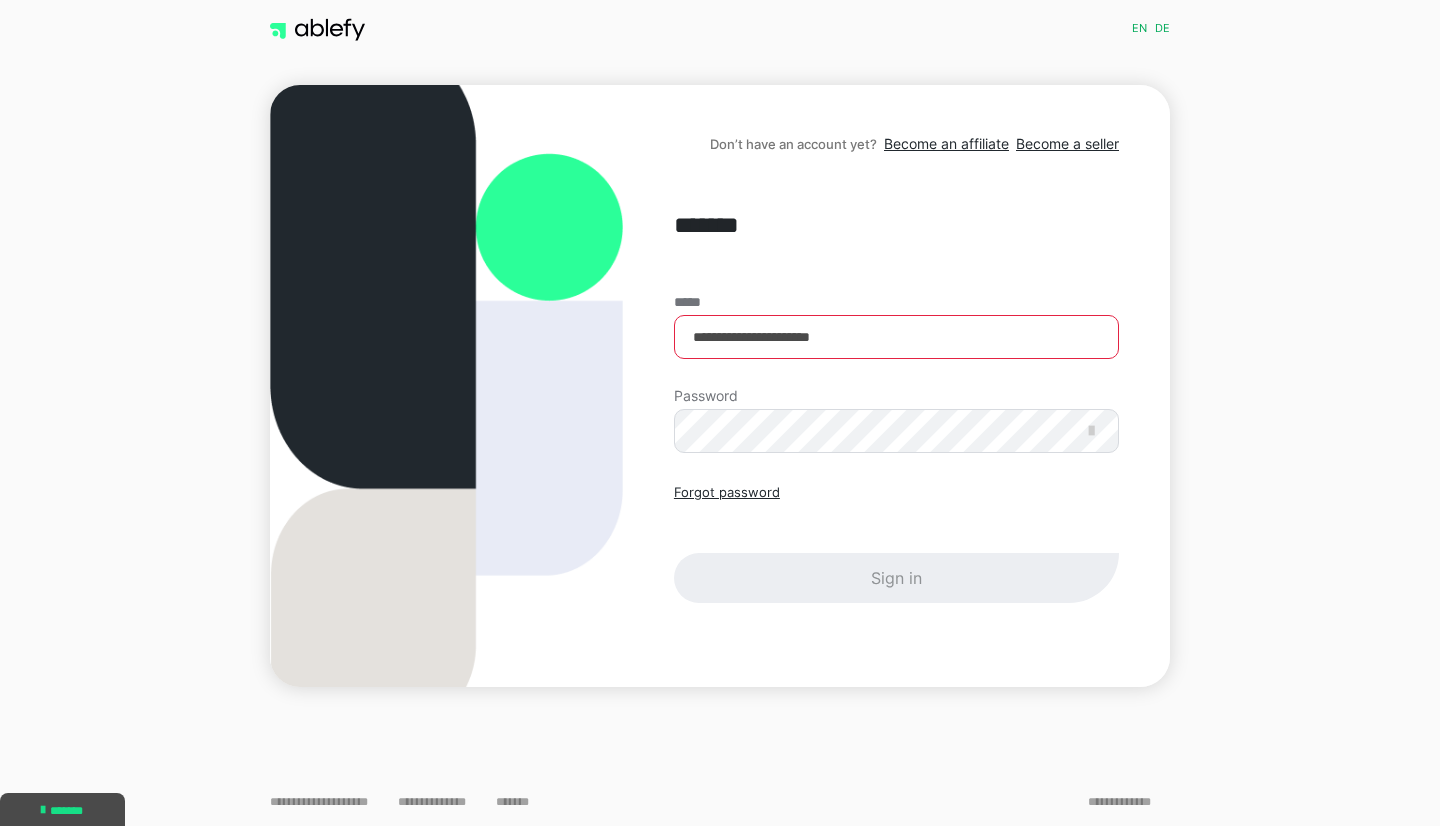 click on "Password" at bounding box center [896, 421] 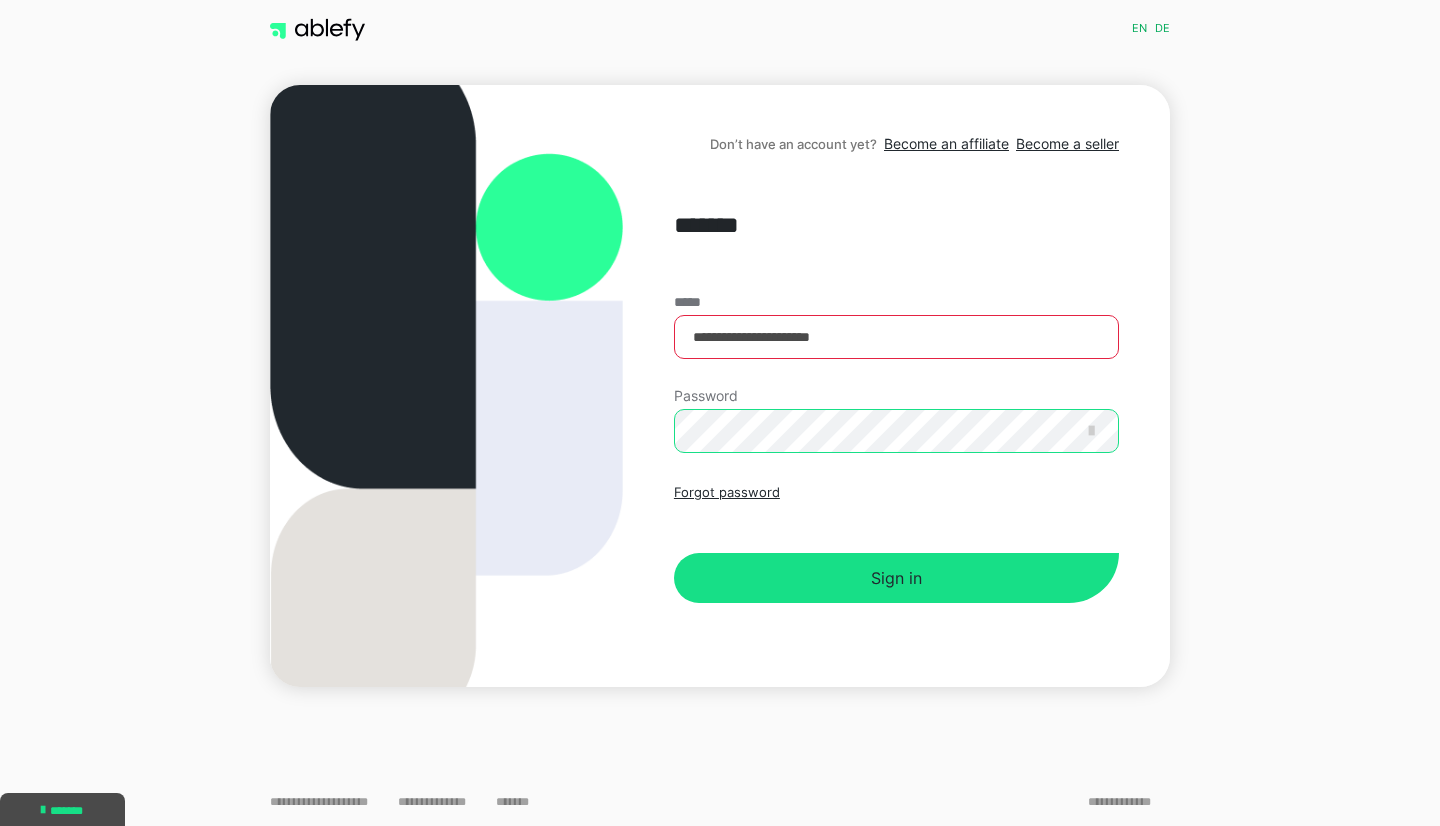 click on "Sign in" at bounding box center (896, 578) 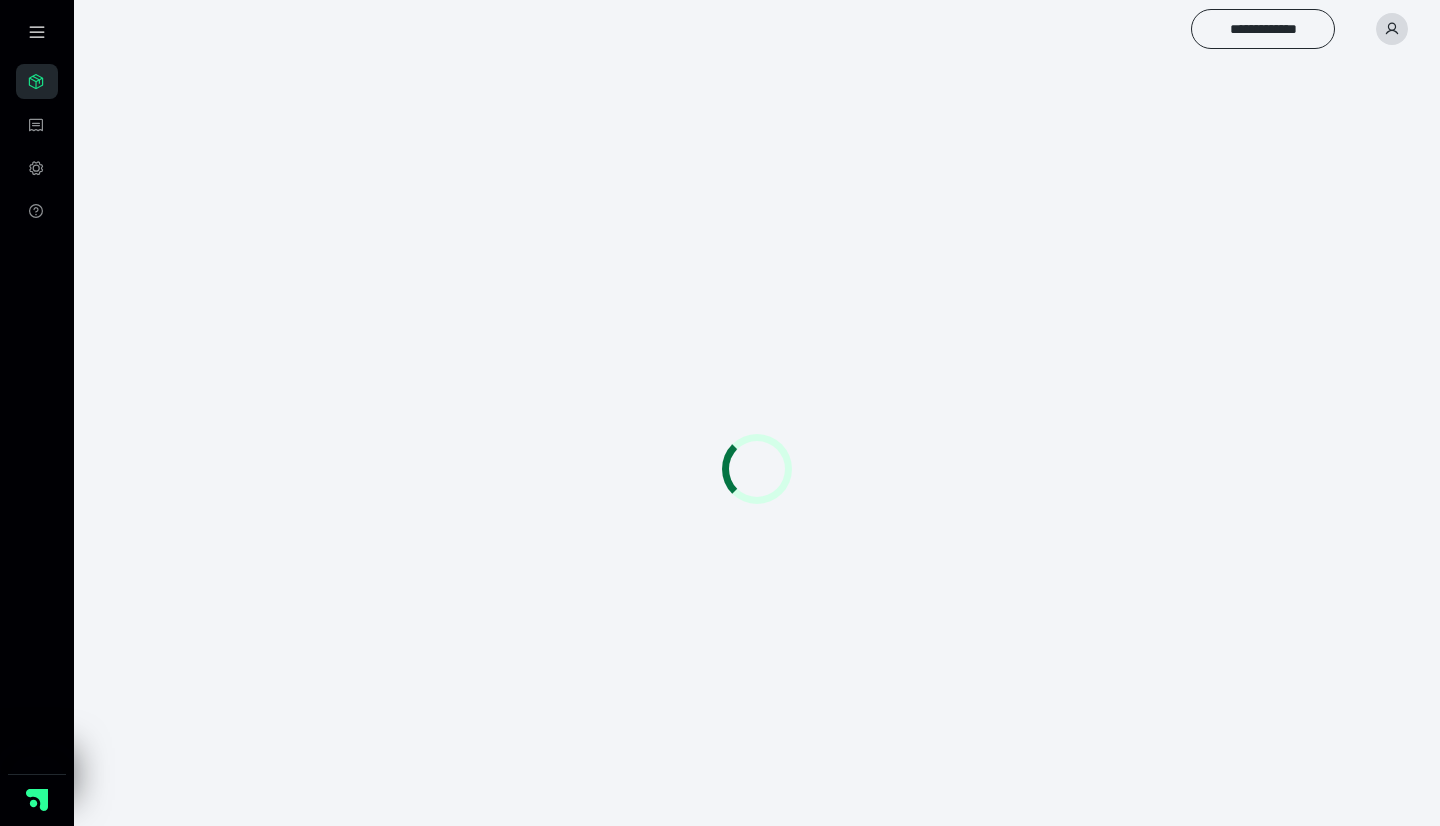 scroll, scrollTop: 0, scrollLeft: 0, axis: both 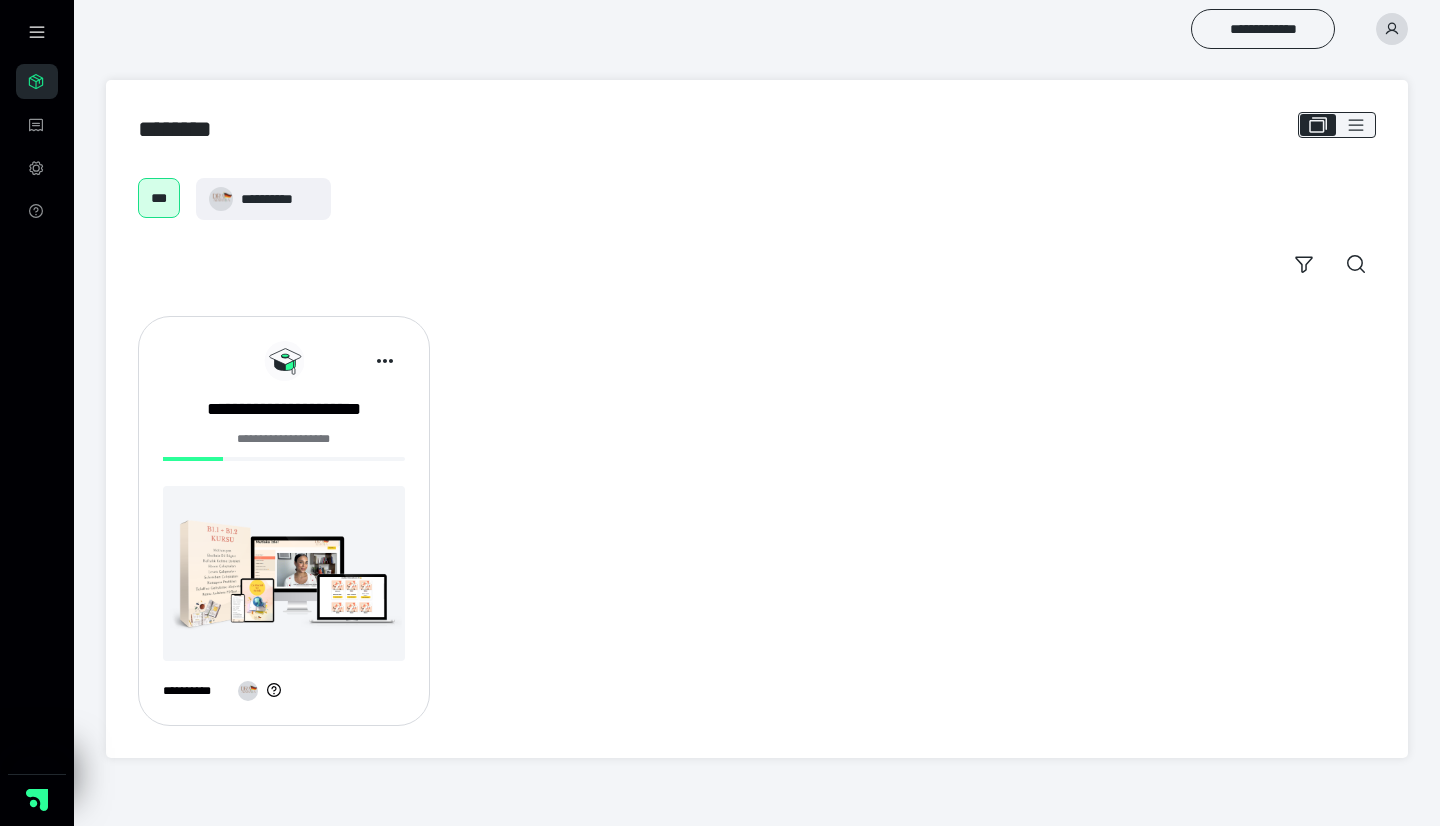 click on "**********" at bounding box center [284, 521] 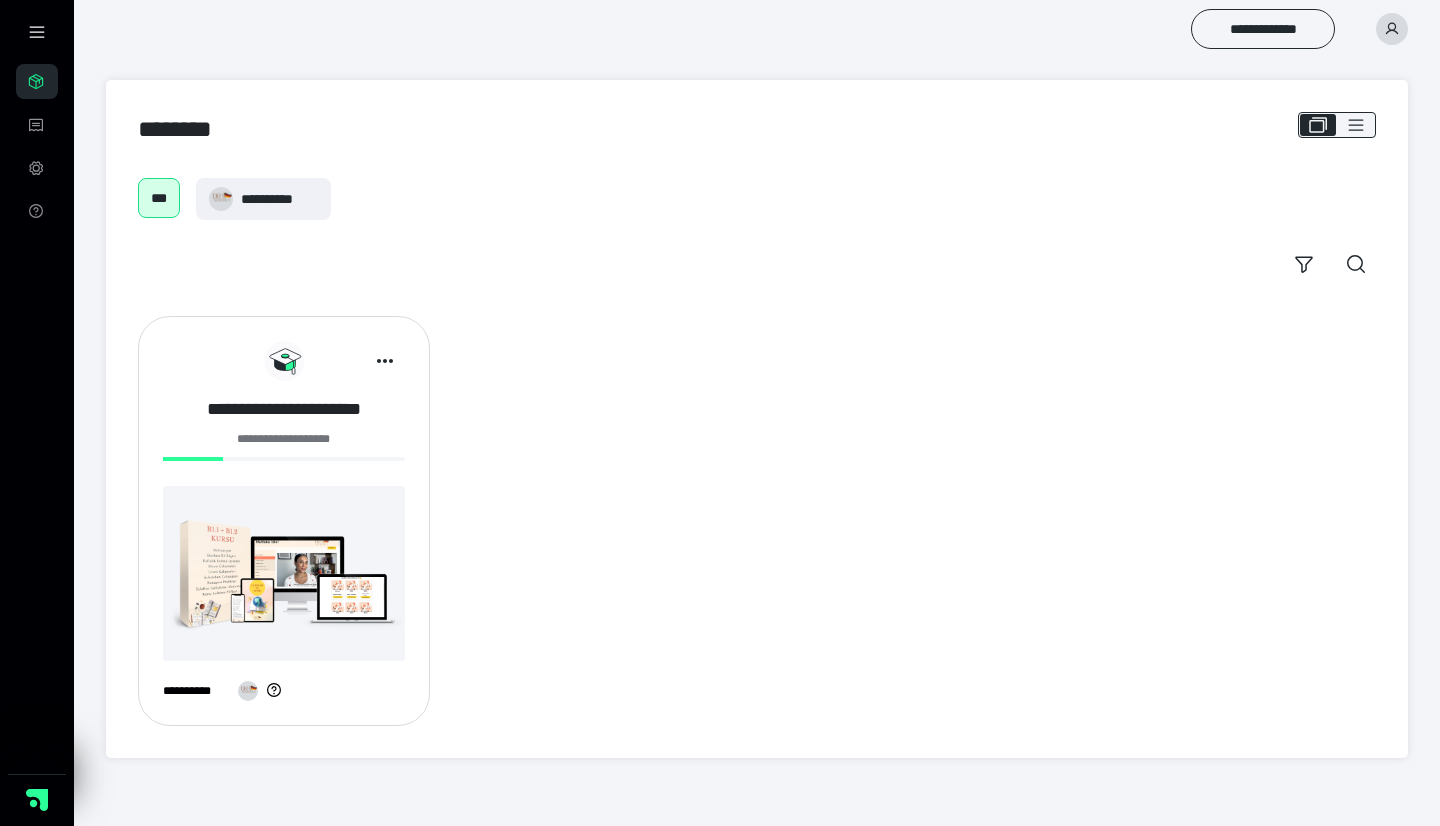 click on "**********" at bounding box center [284, 409] 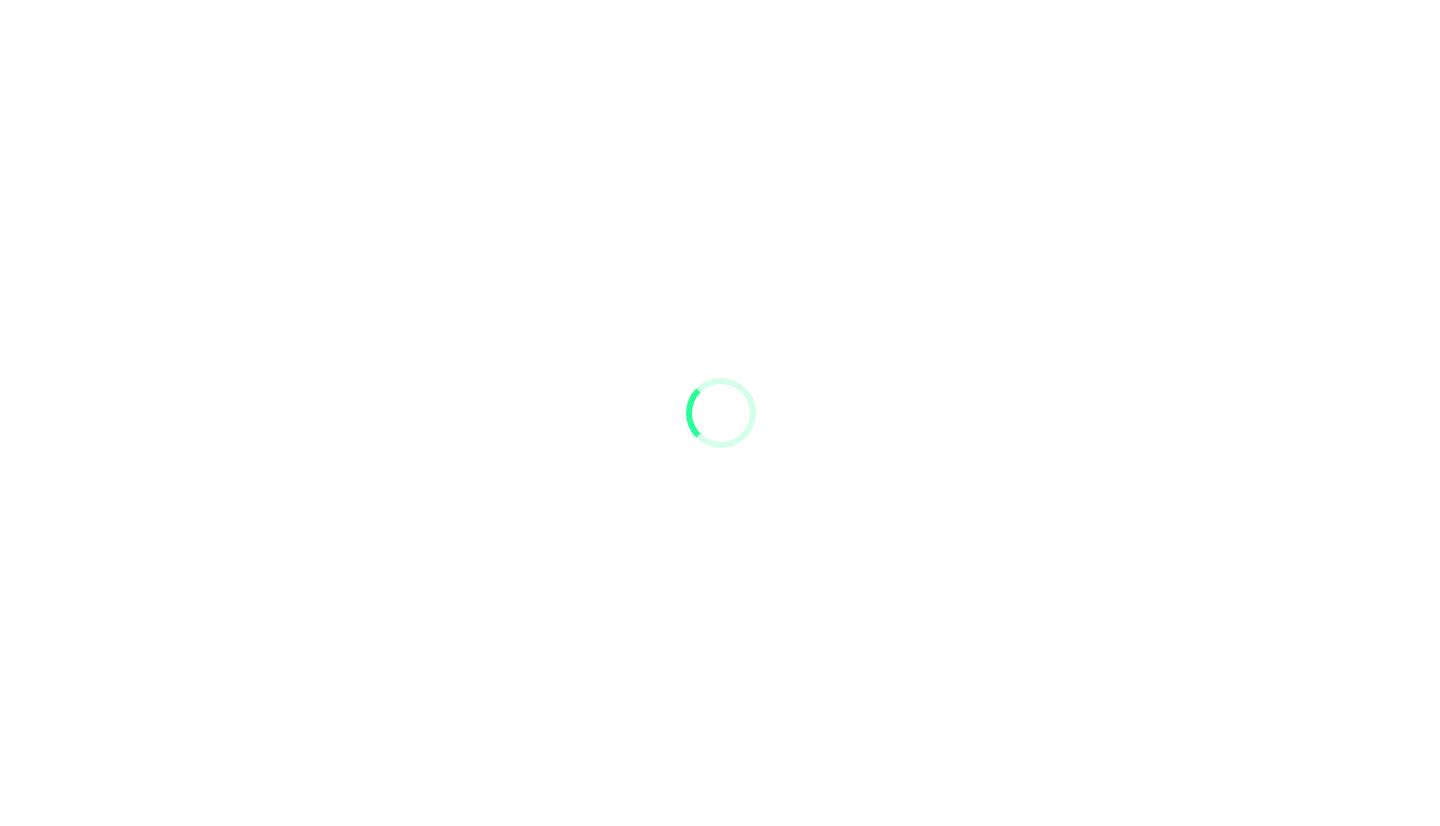 scroll, scrollTop: 0, scrollLeft: 0, axis: both 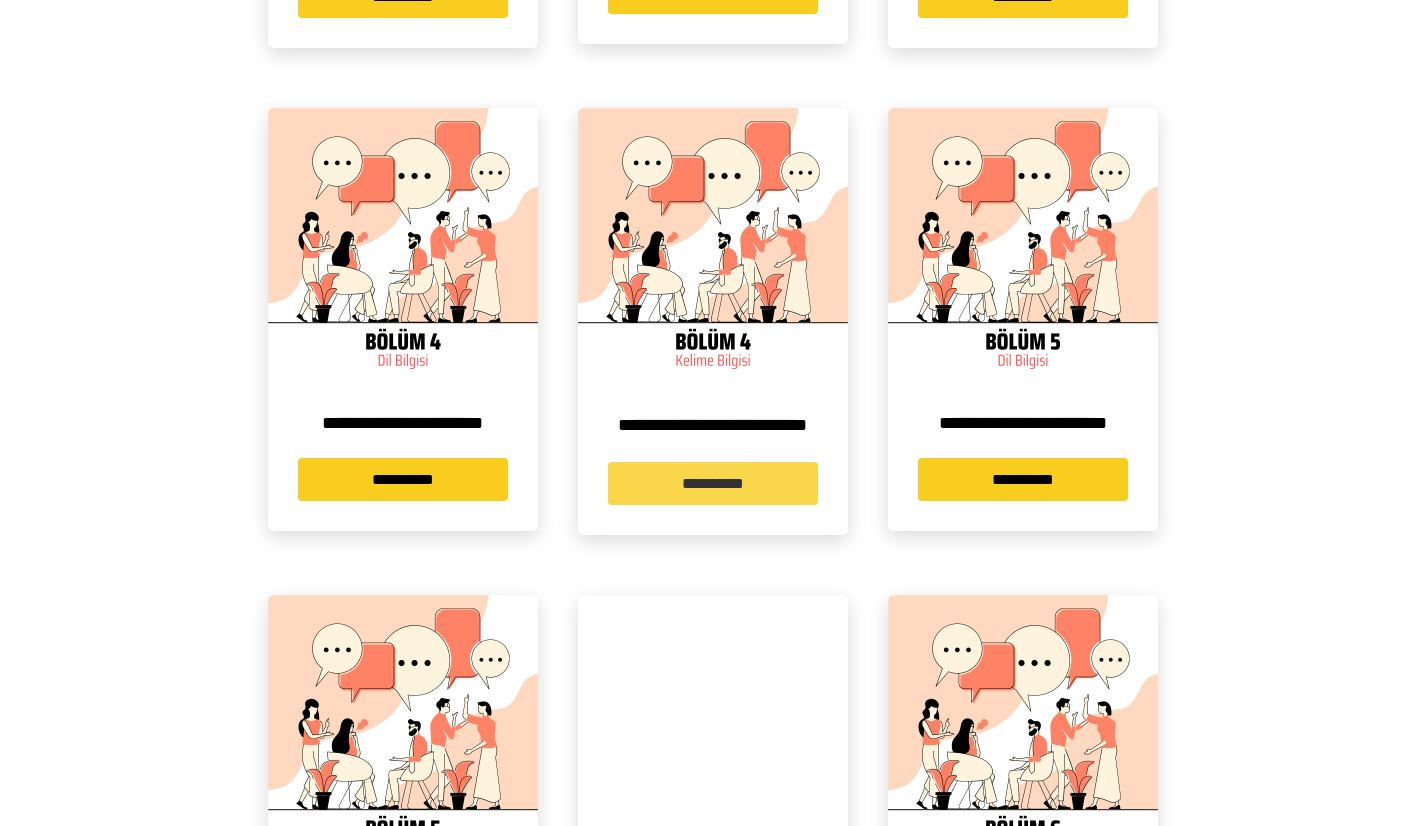 click on "**********" at bounding box center [713, 483] 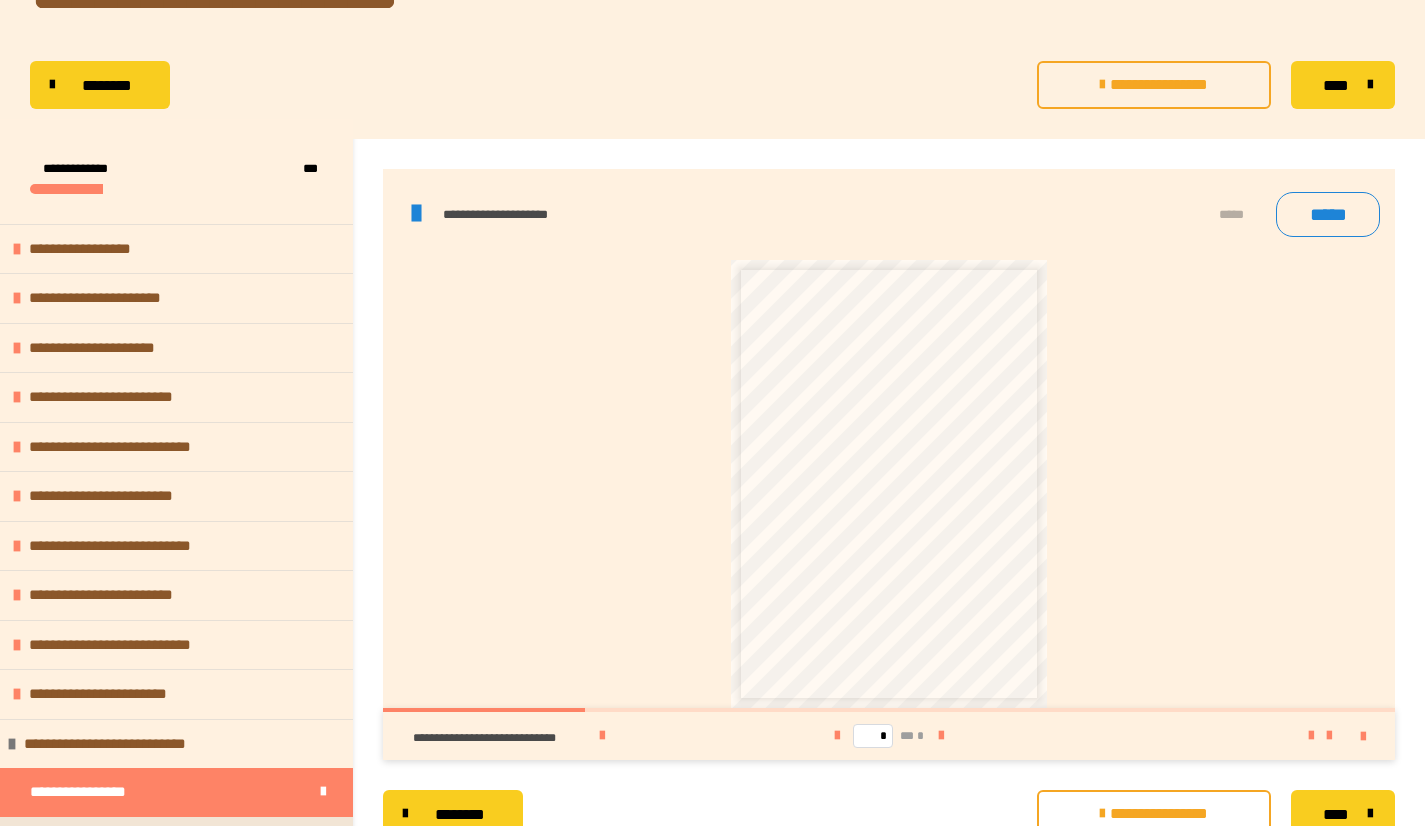 scroll, scrollTop: 200, scrollLeft: 0, axis: vertical 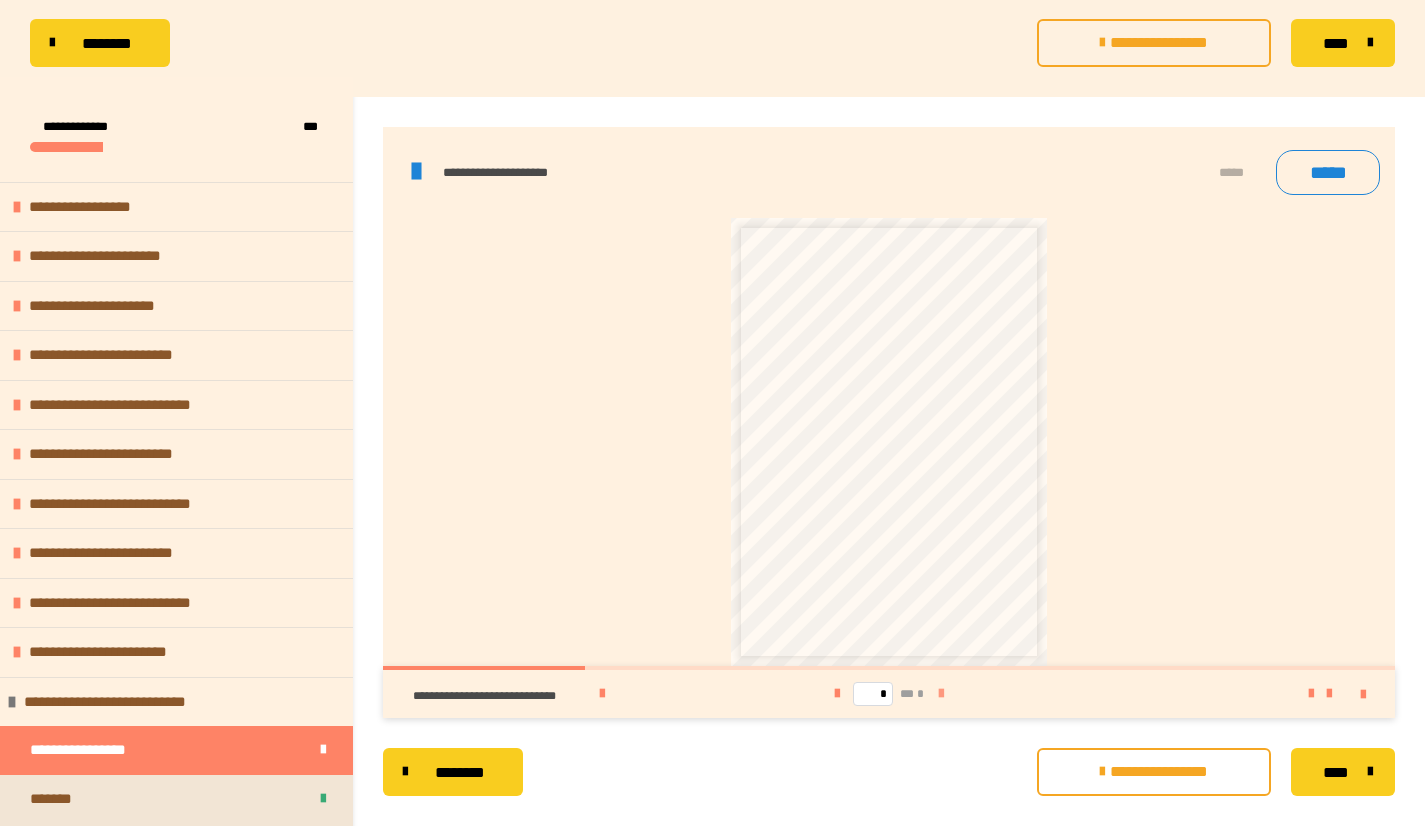 click at bounding box center (941, 694) 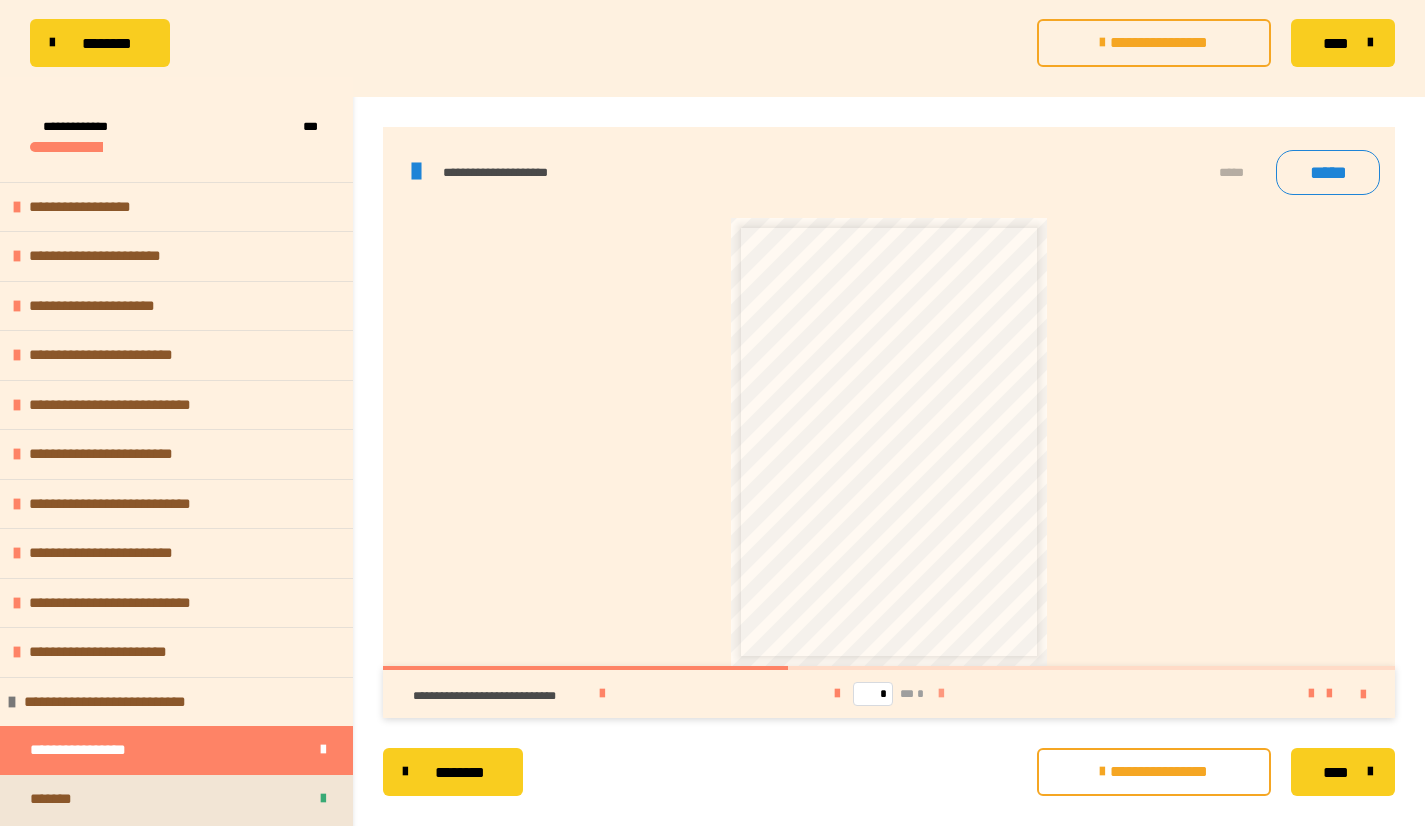 click at bounding box center (941, 694) 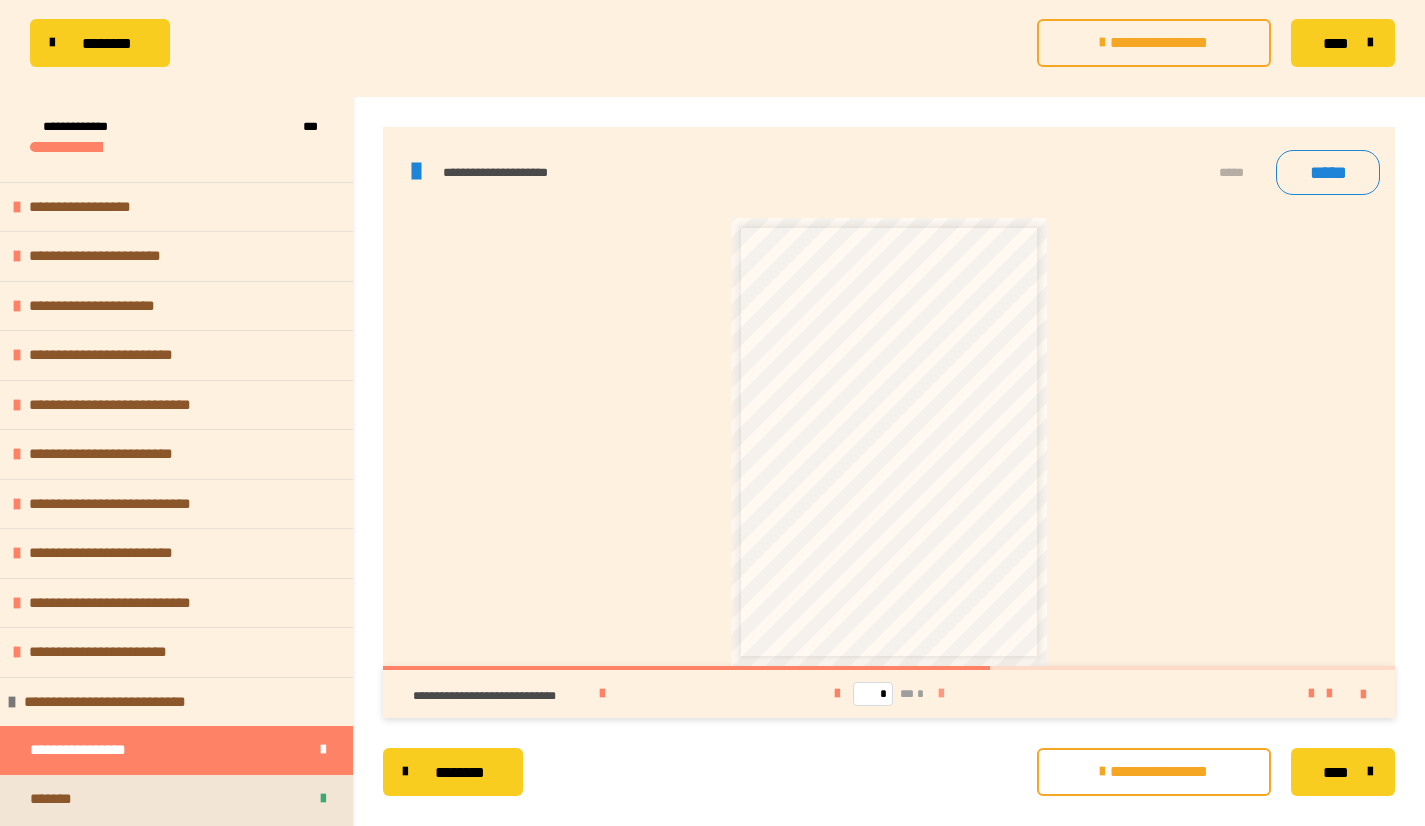click at bounding box center [941, 694] 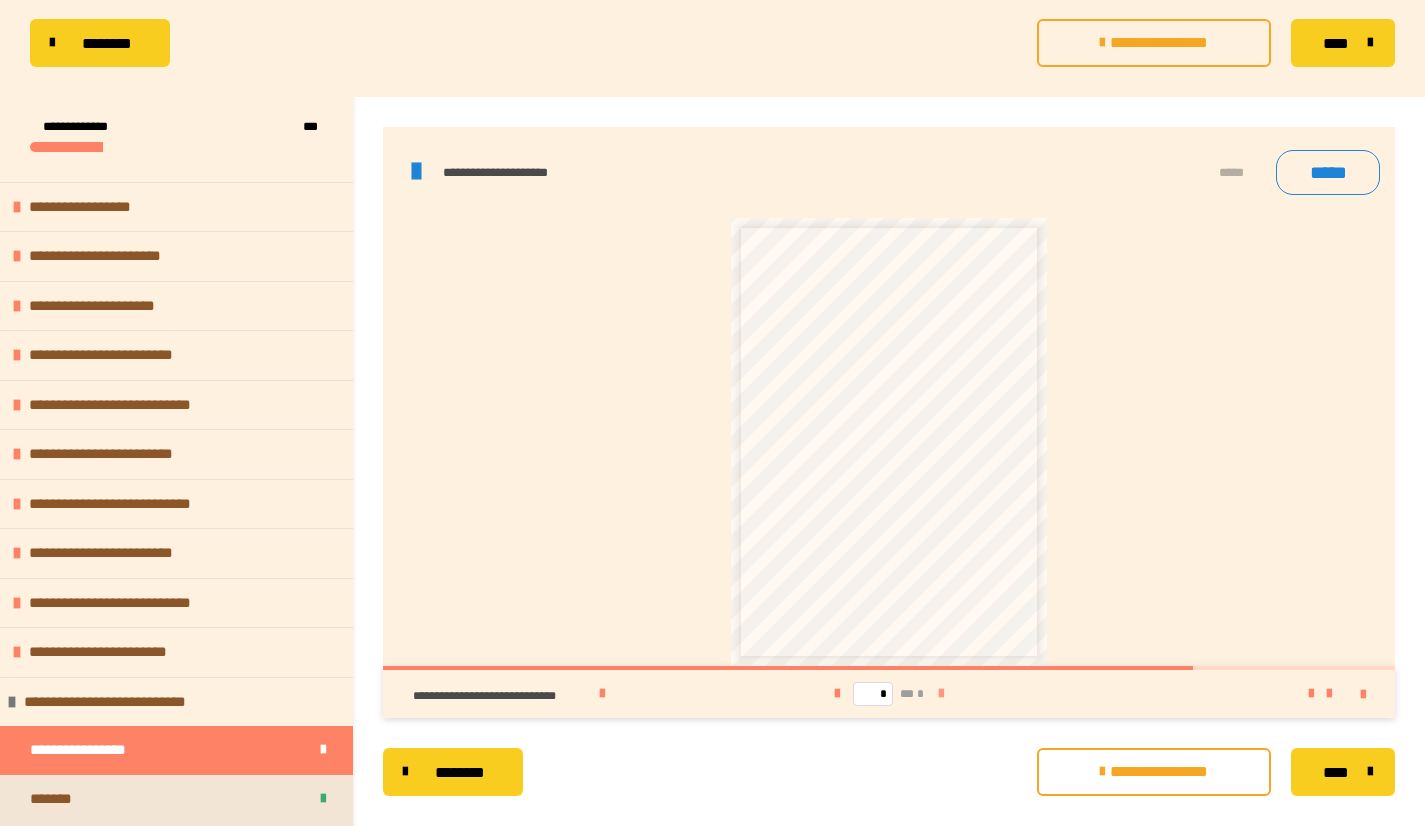 click at bounding box center [941, 694] 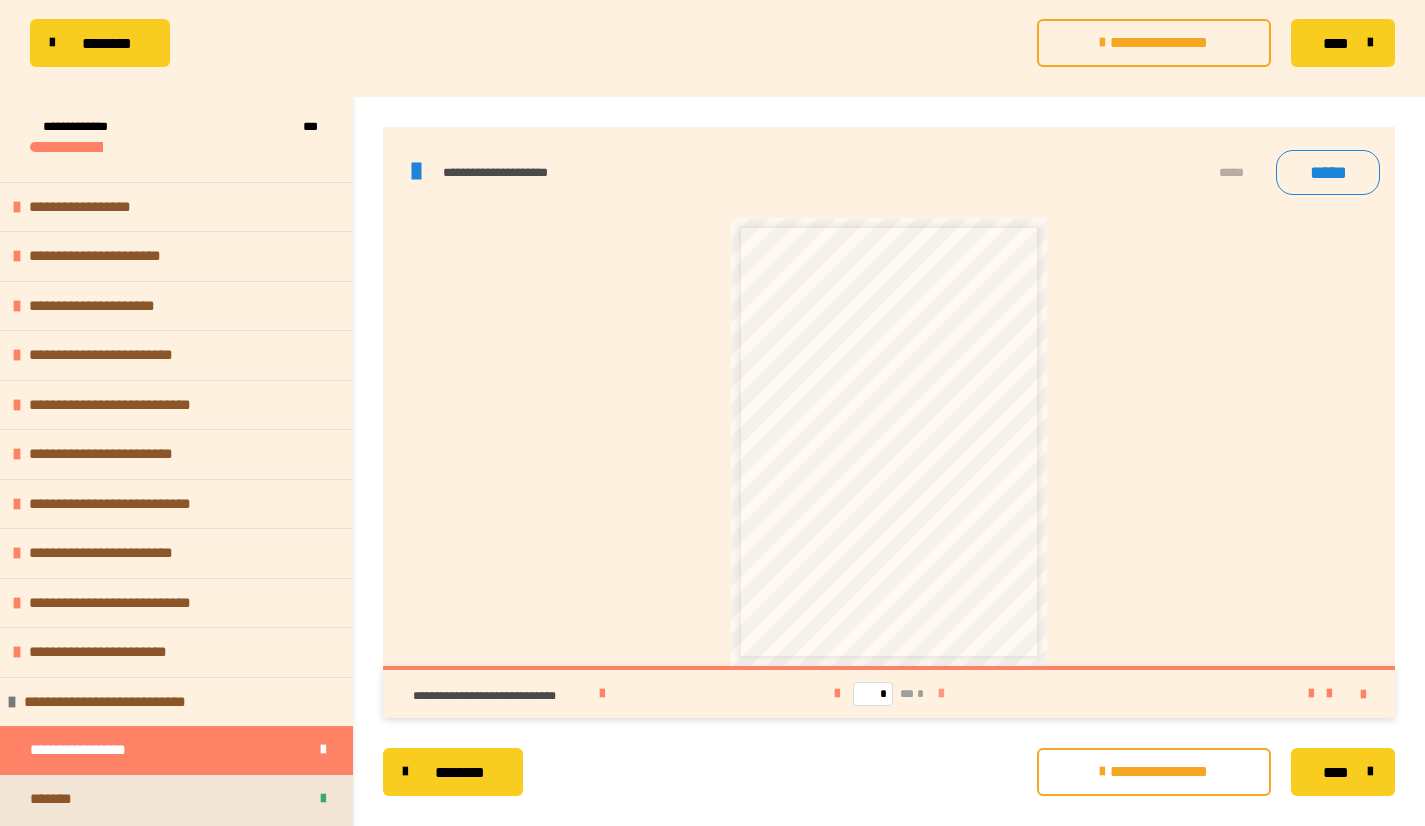 click on "* ** *" at bounding box center (889, 694) 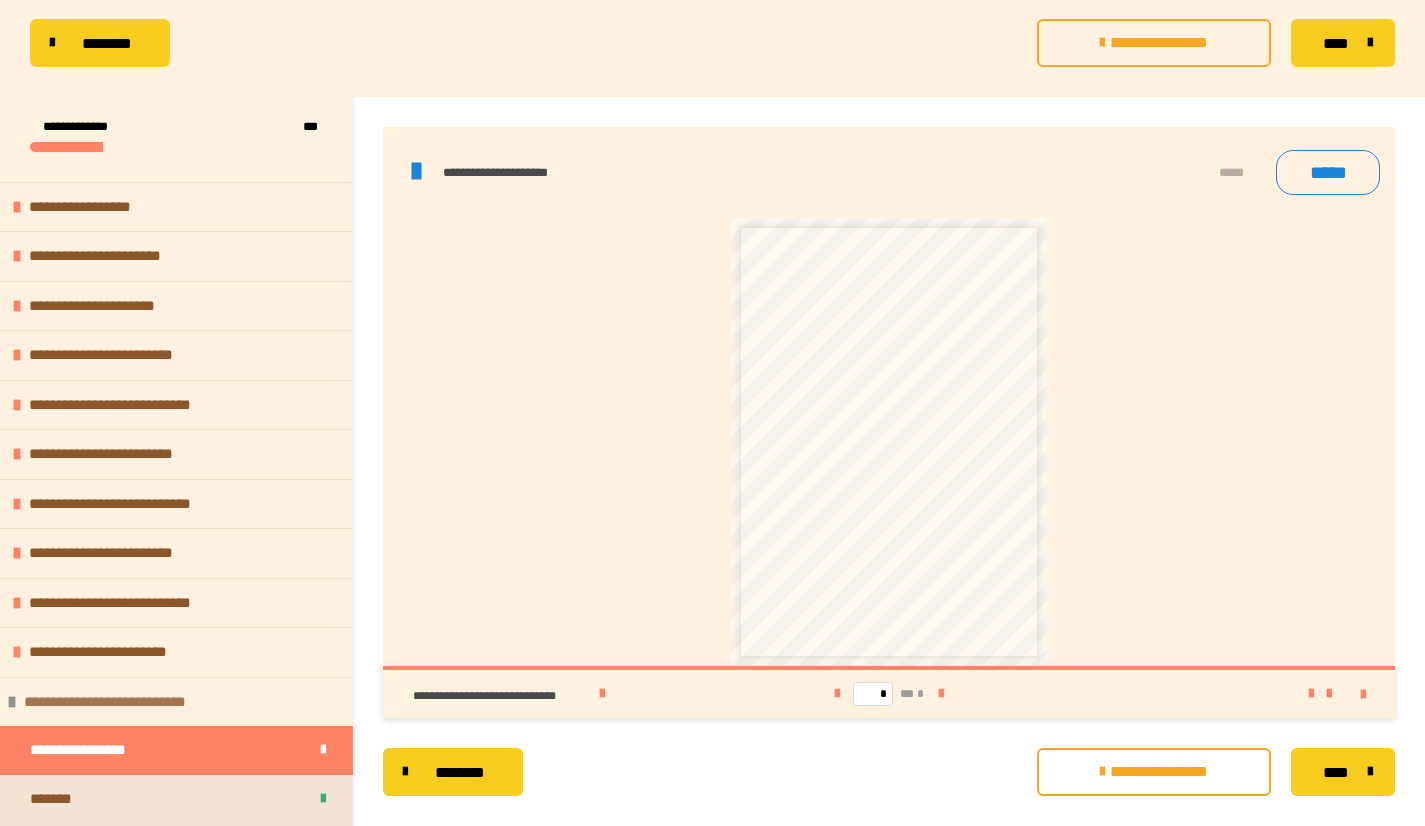 scroll, scrollTop: 357, scrollLeft: 0, axis: vertical 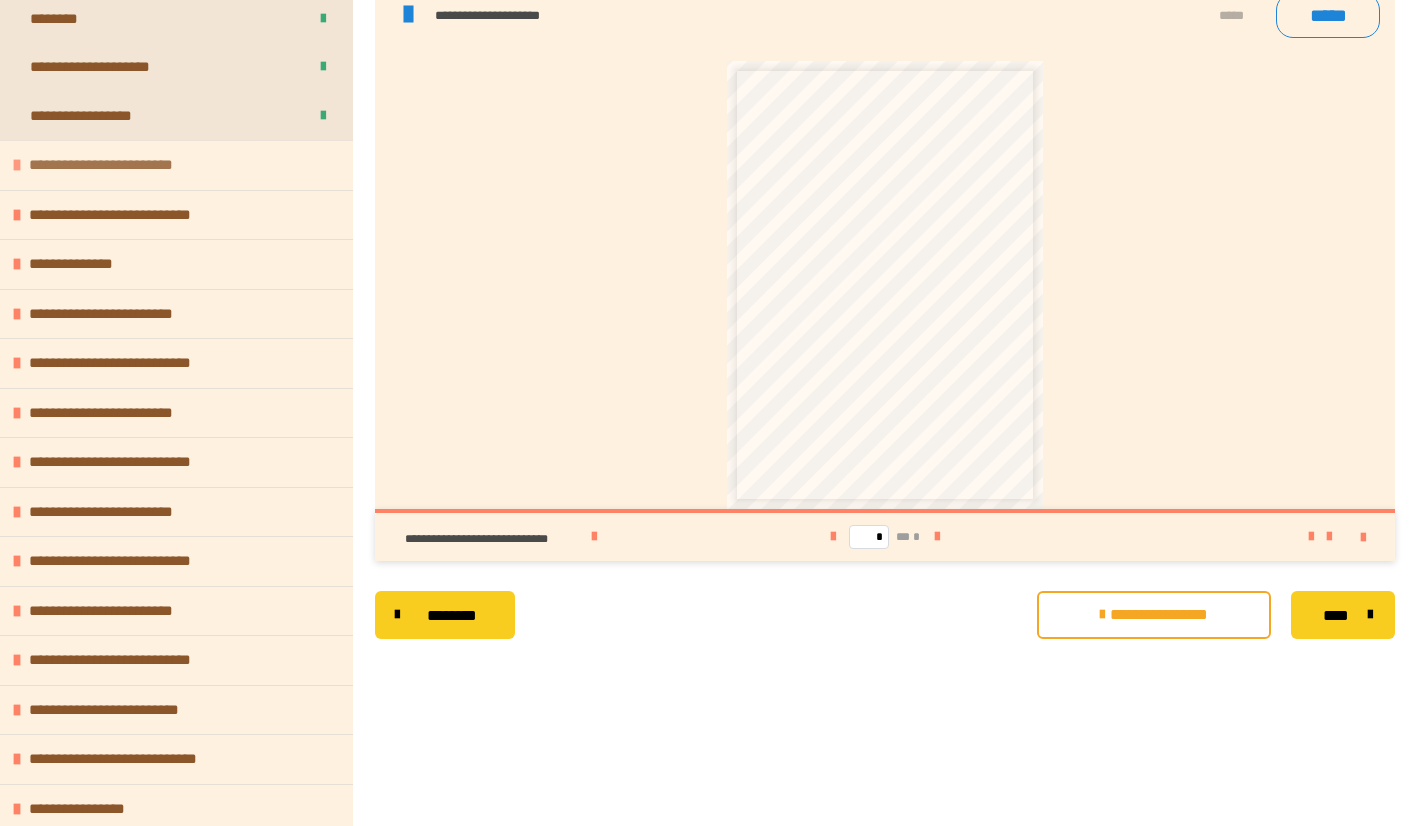 click on "**********" at bounding box center (176, 165) 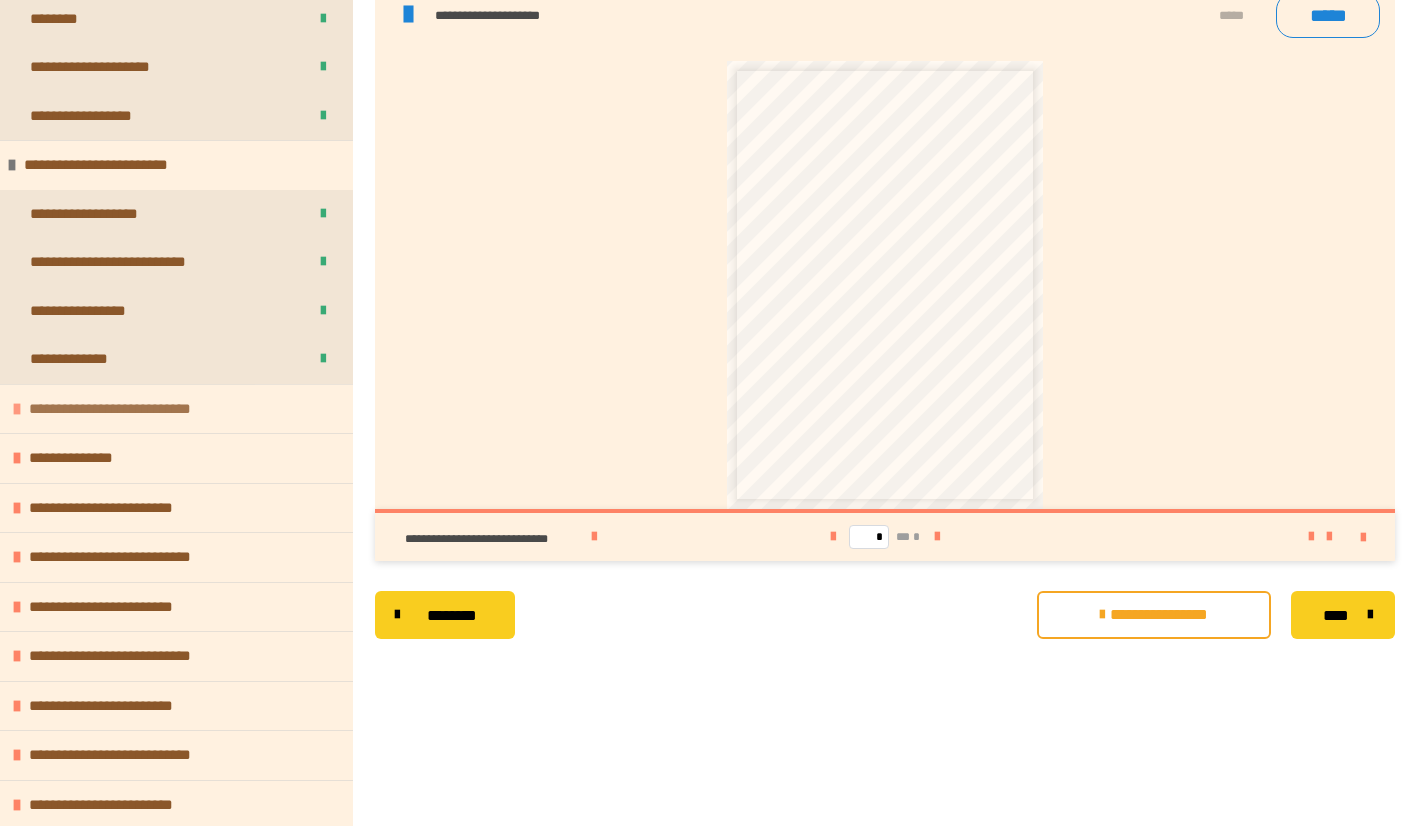 click on "**********" at bounding box center [176, 409] 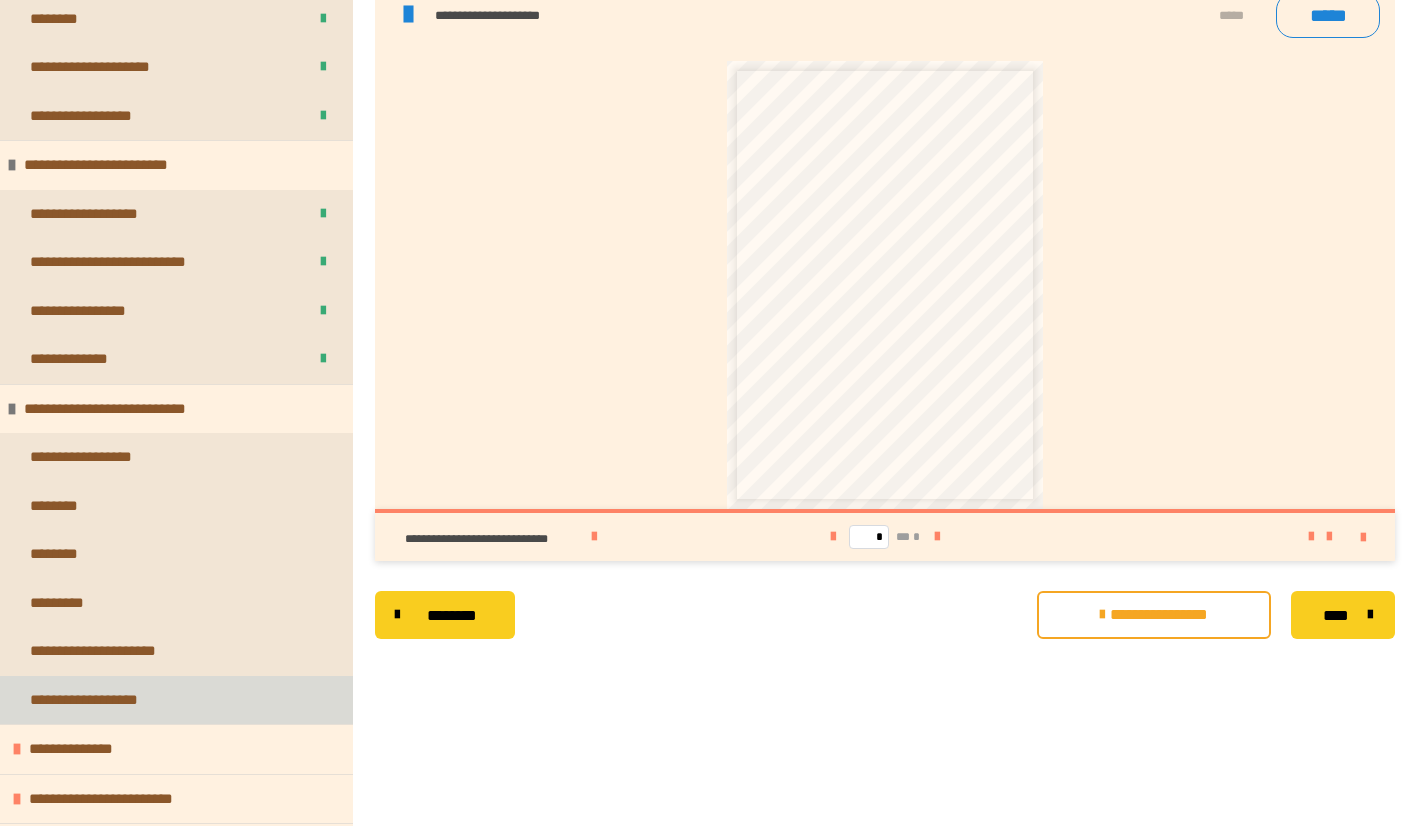 scroll, scrollTop: 1000, scrollLeft: 0, axis: vertical 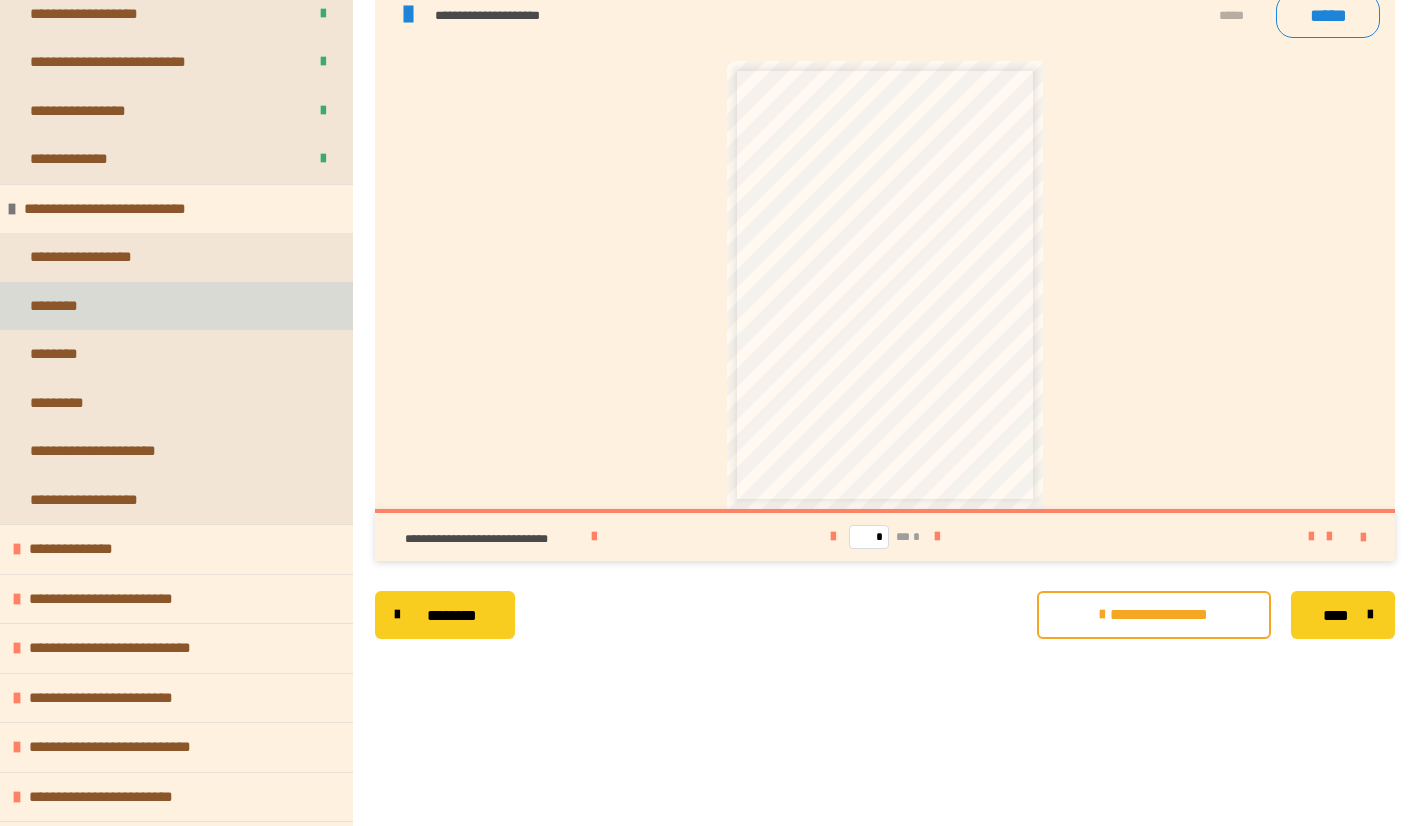 click on "********" at bounding box center (176, 306) 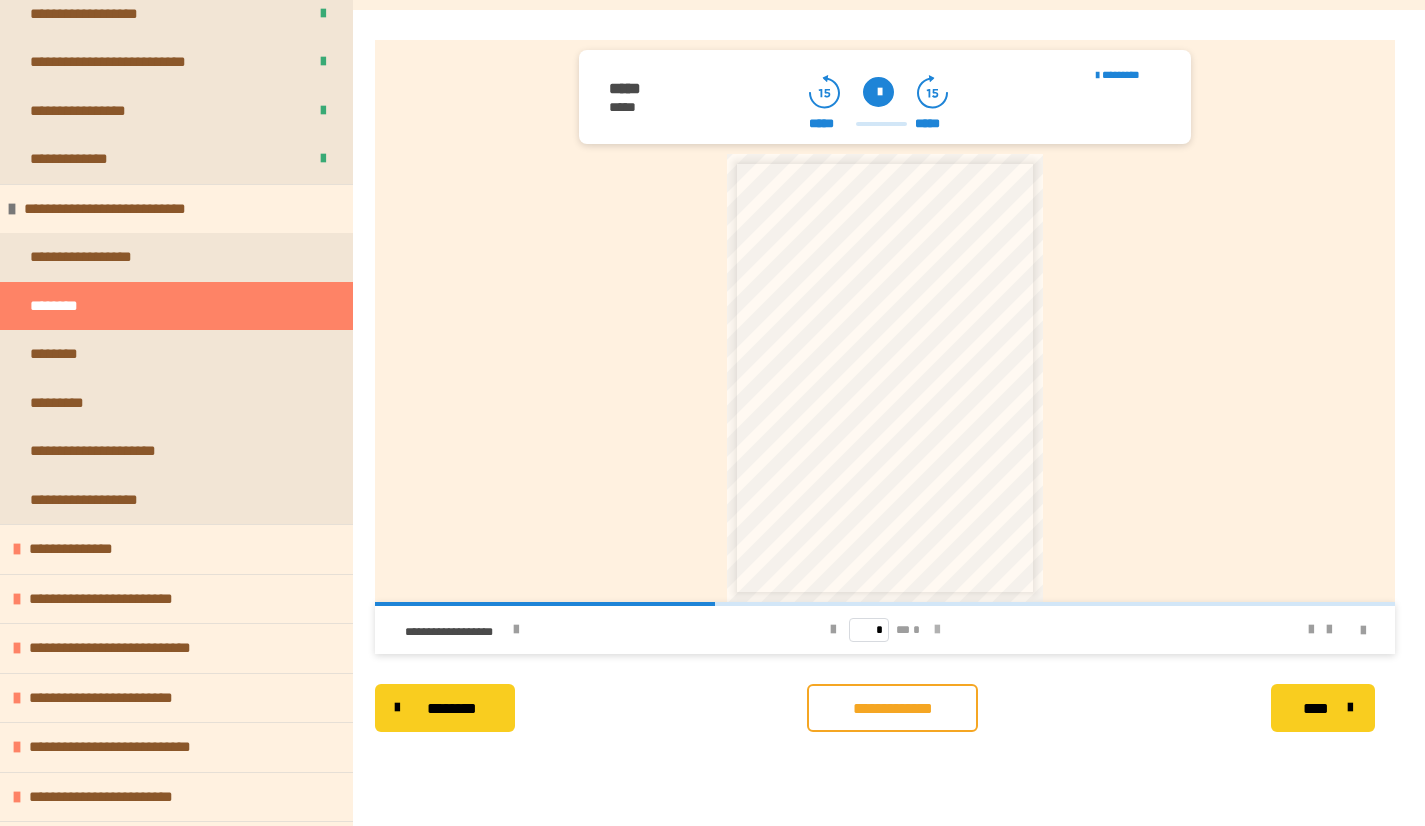 click at bounding box center (937, 630) 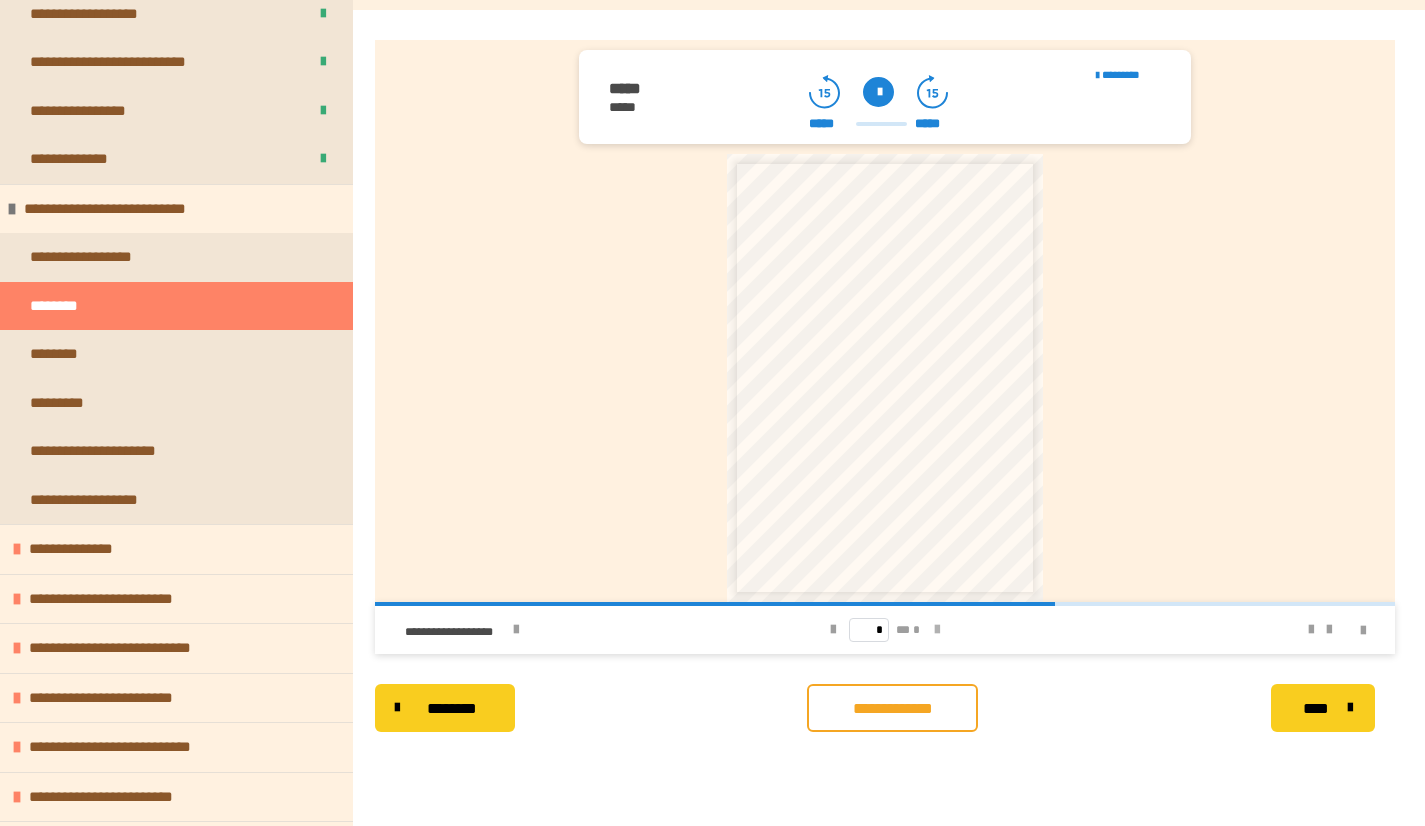 click at bounding box center [937, 630] 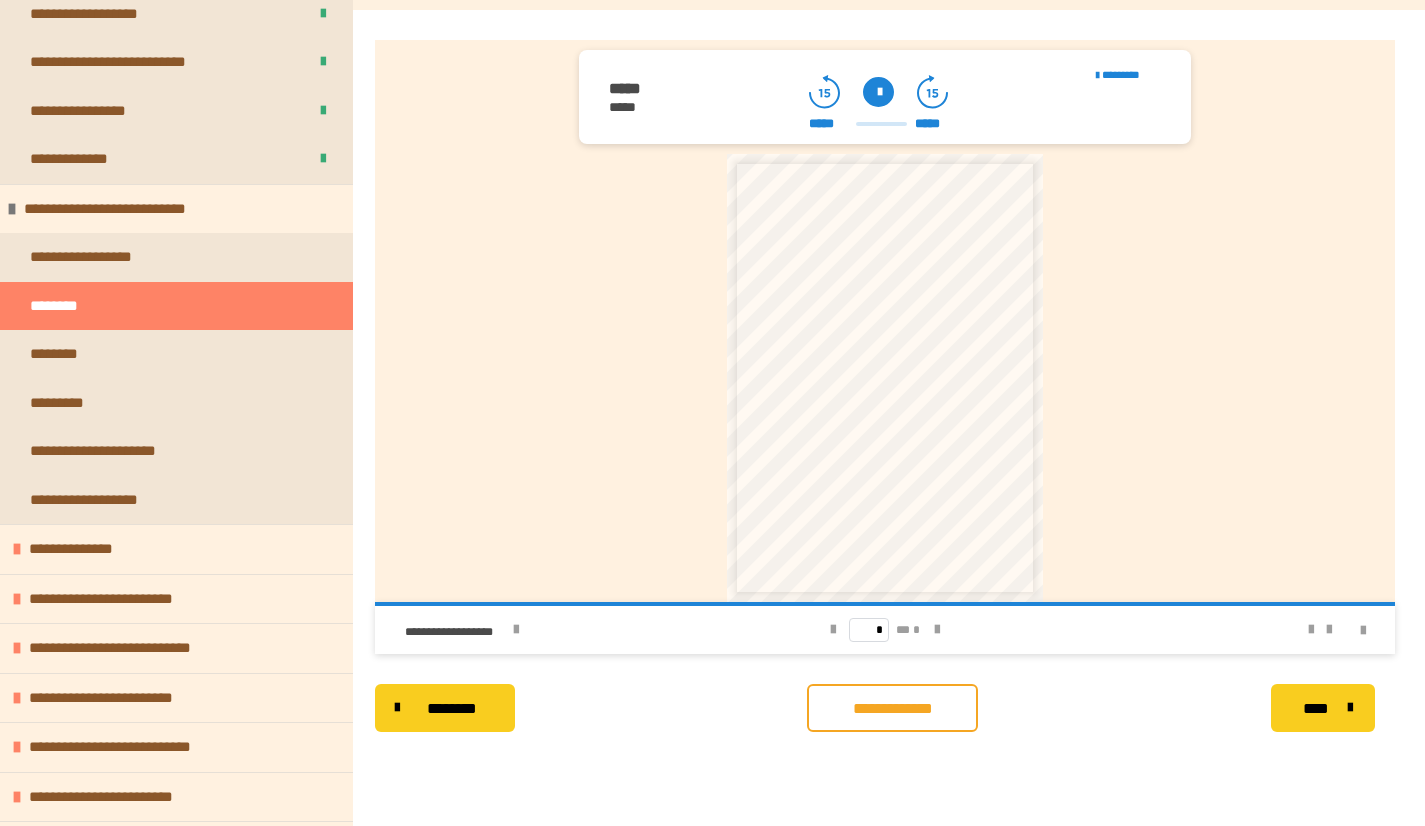 click on "* ** *" at bounding box center (885, 630) 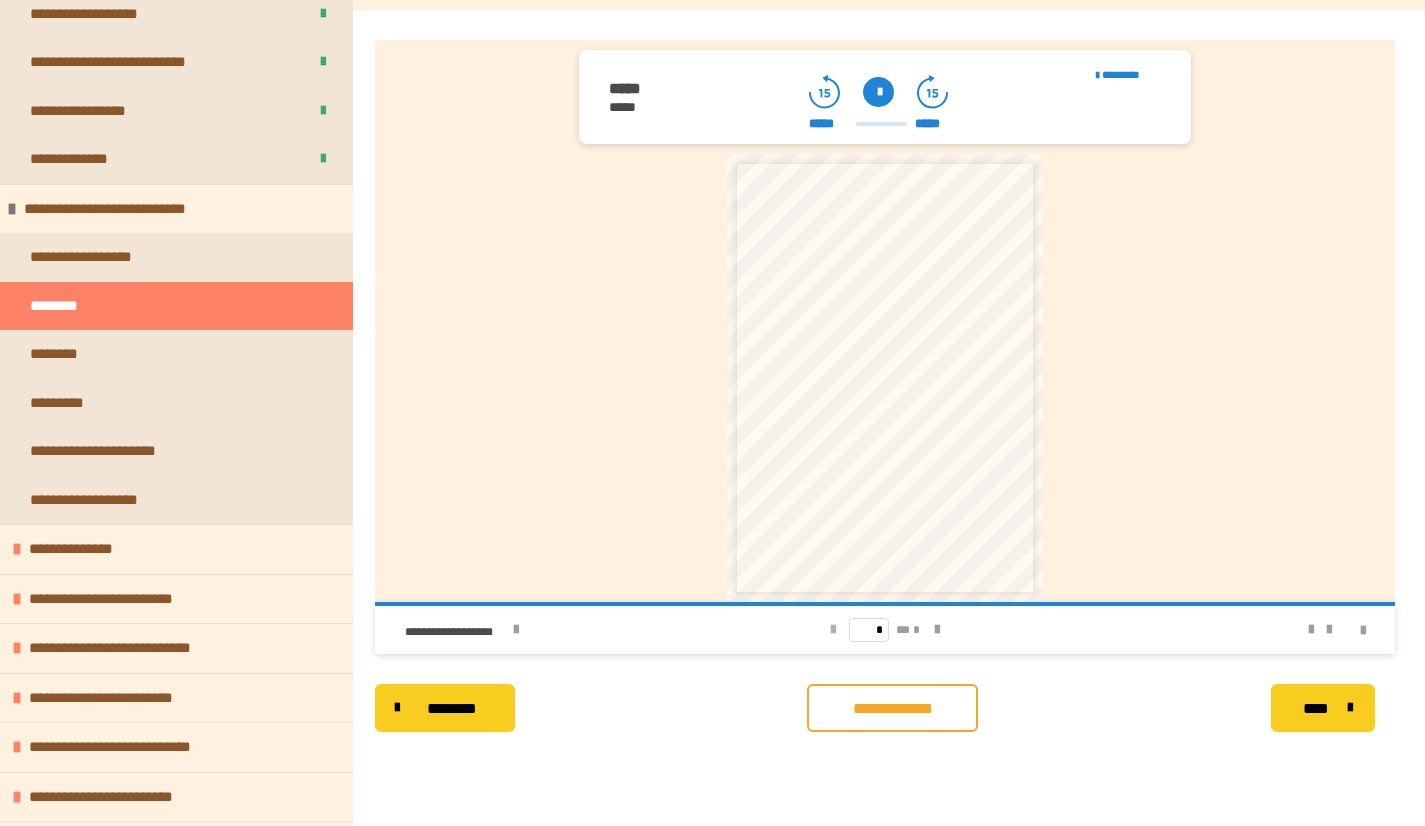 click at bounding box center (833, 630) 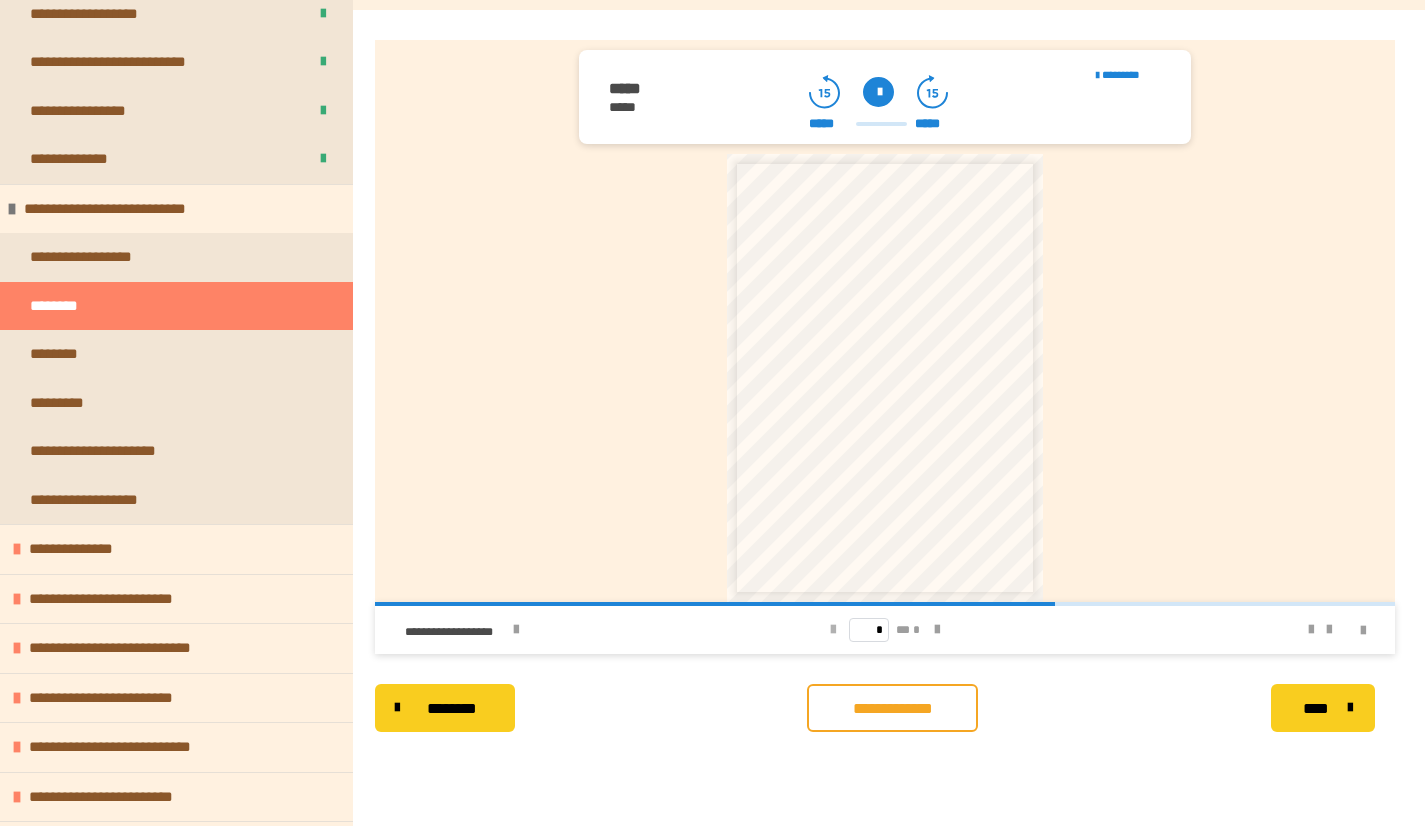 click at bounding box center [833, 630] 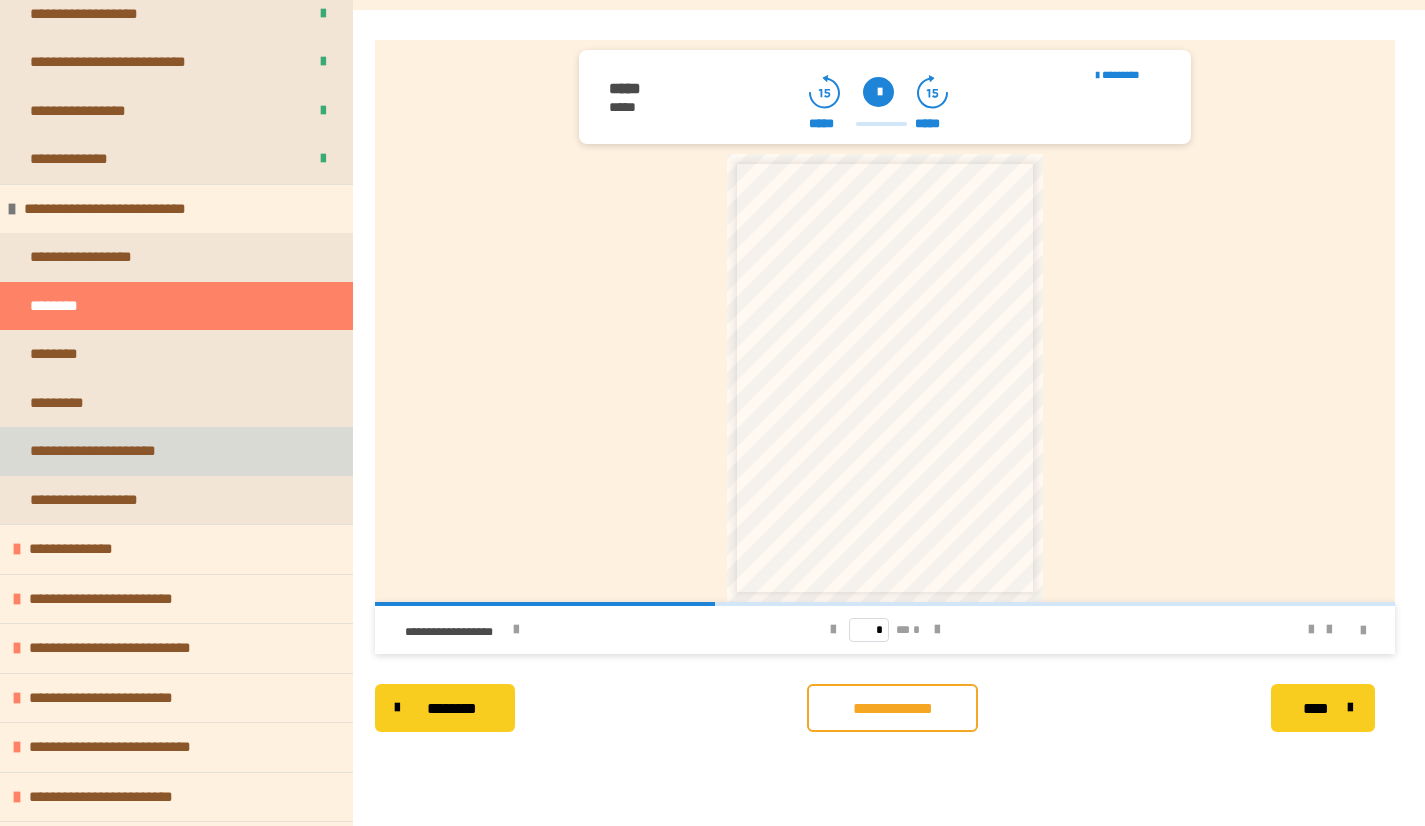 click on "**********" at bounding box center (176, 451) 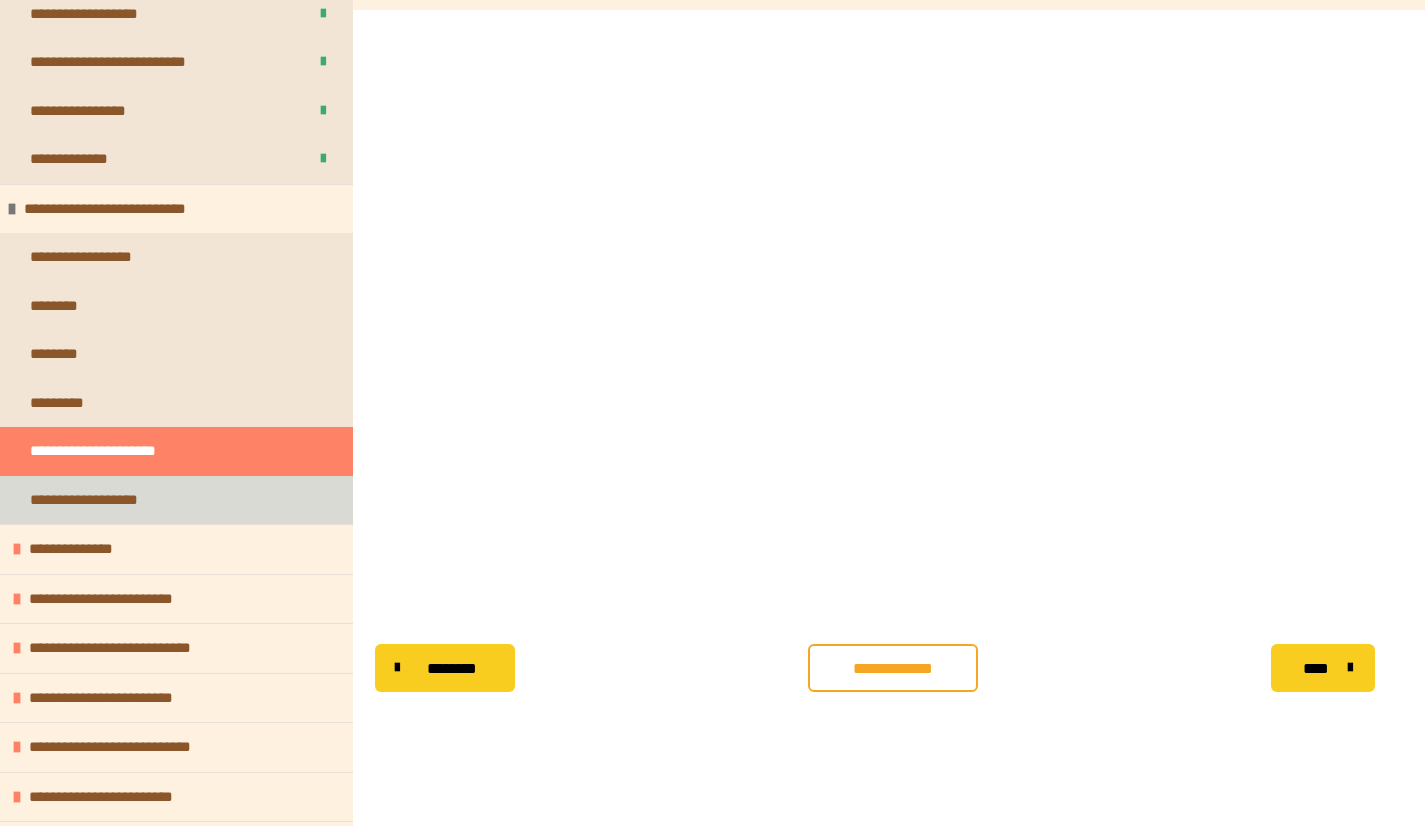 click on "**********" at bounding box center [98, 500] 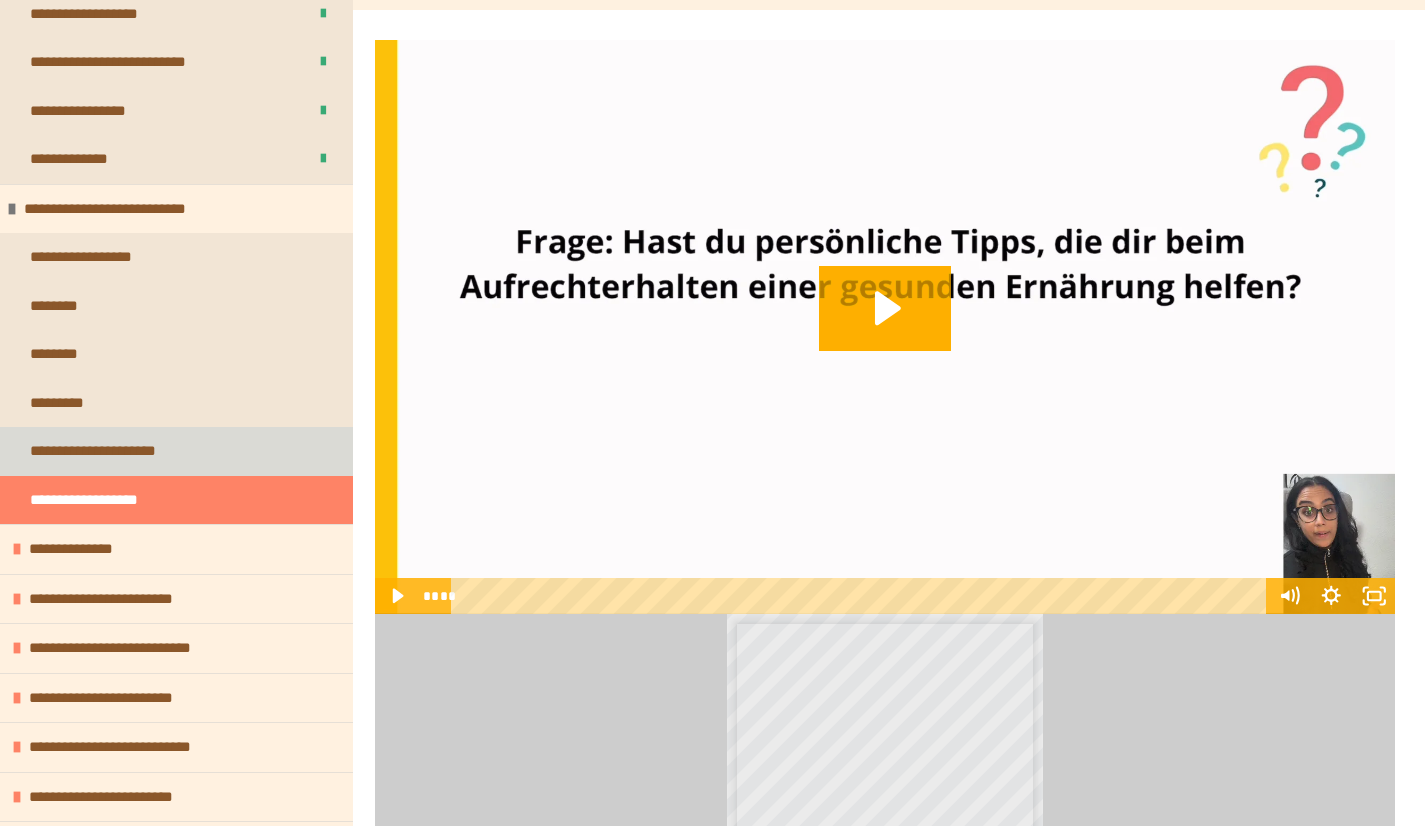 click on "**********" at bounding box center (104, 451) 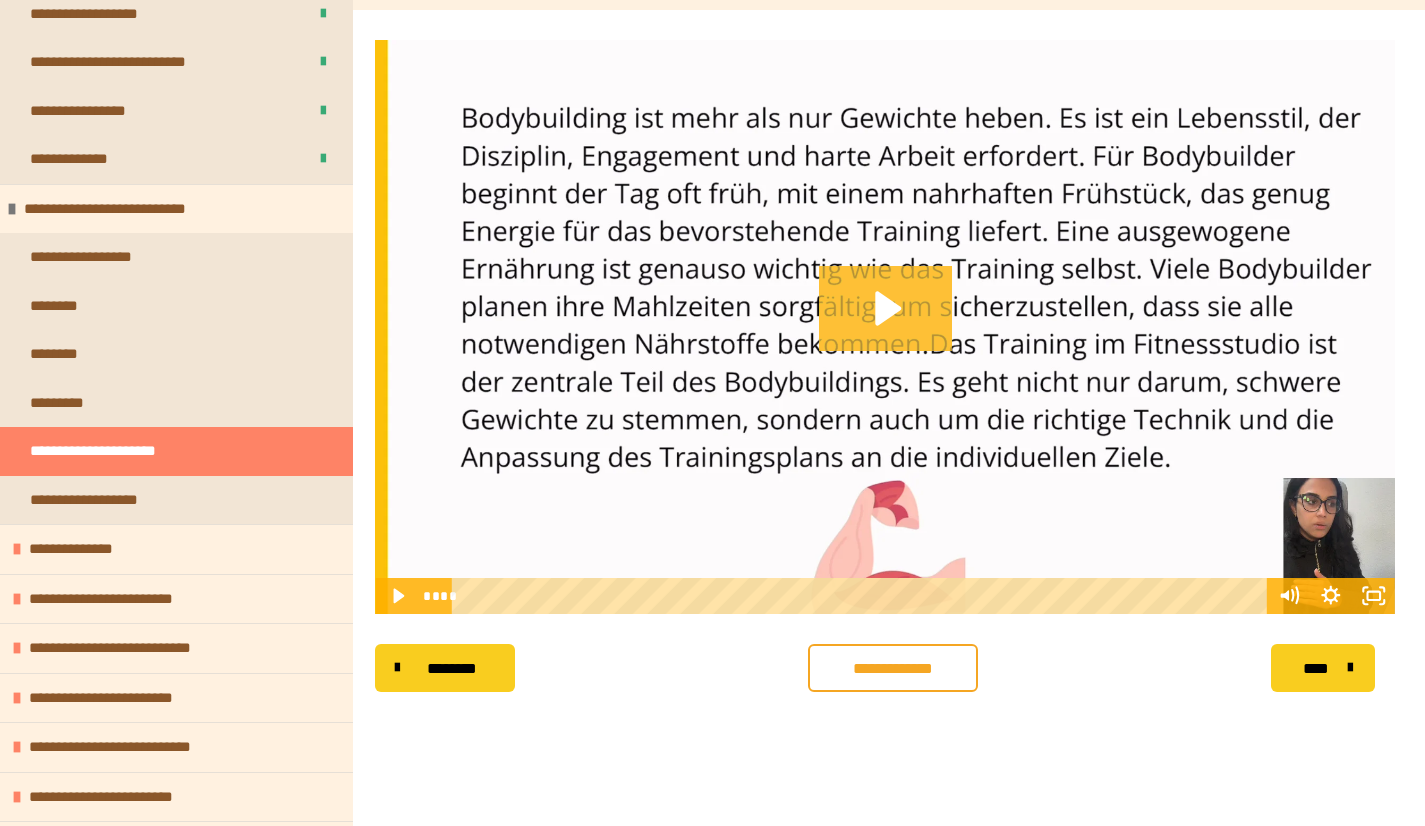click 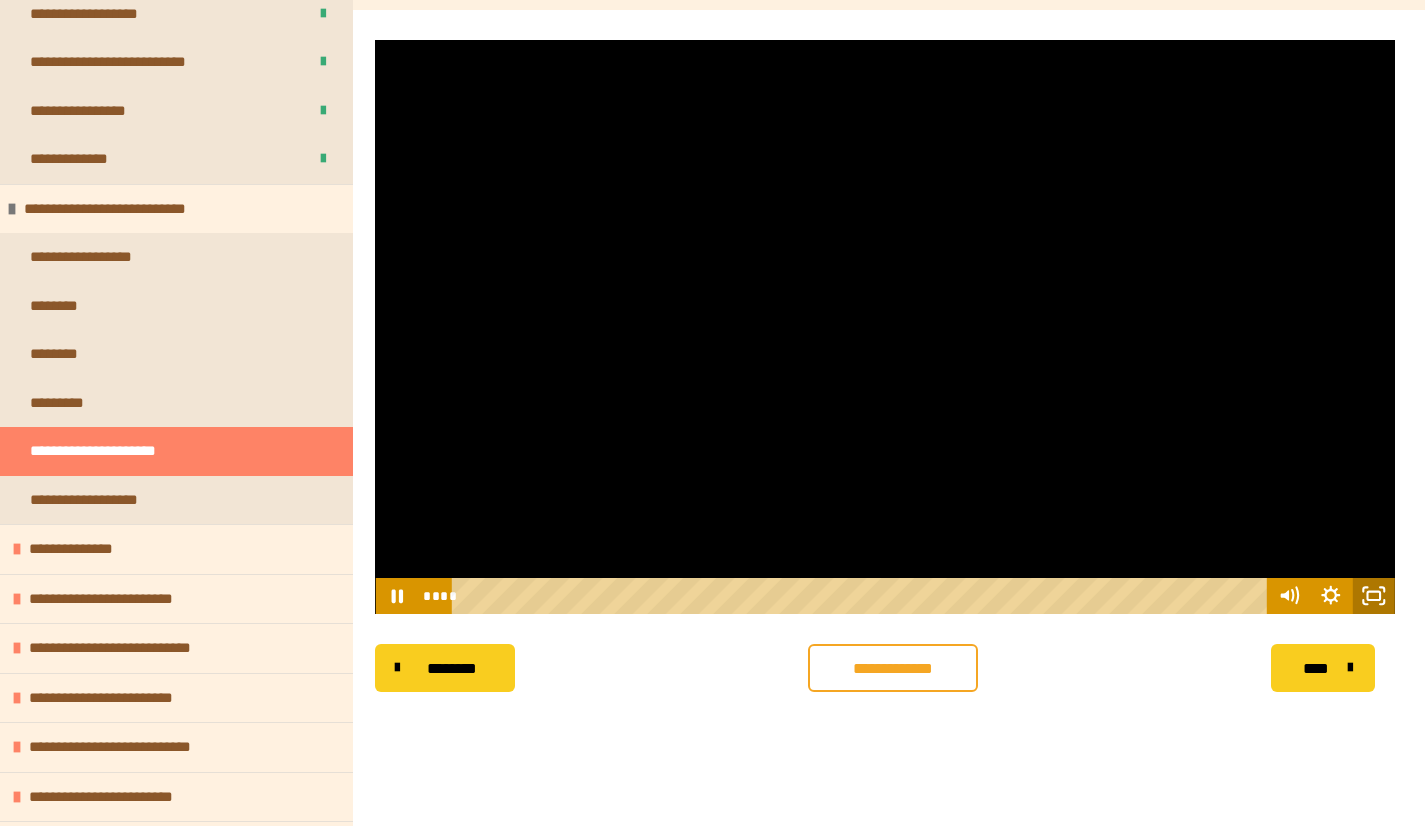 click 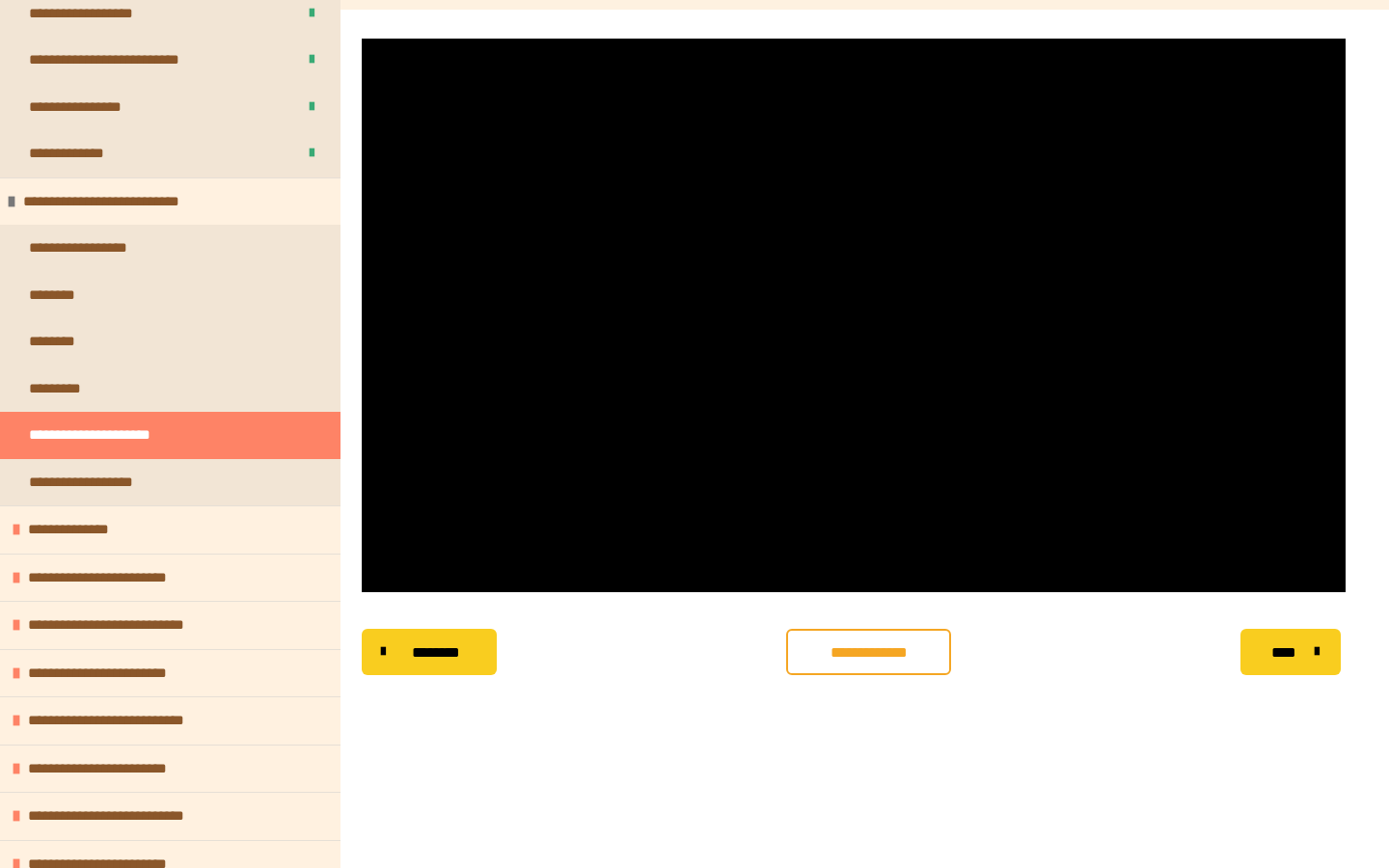 type 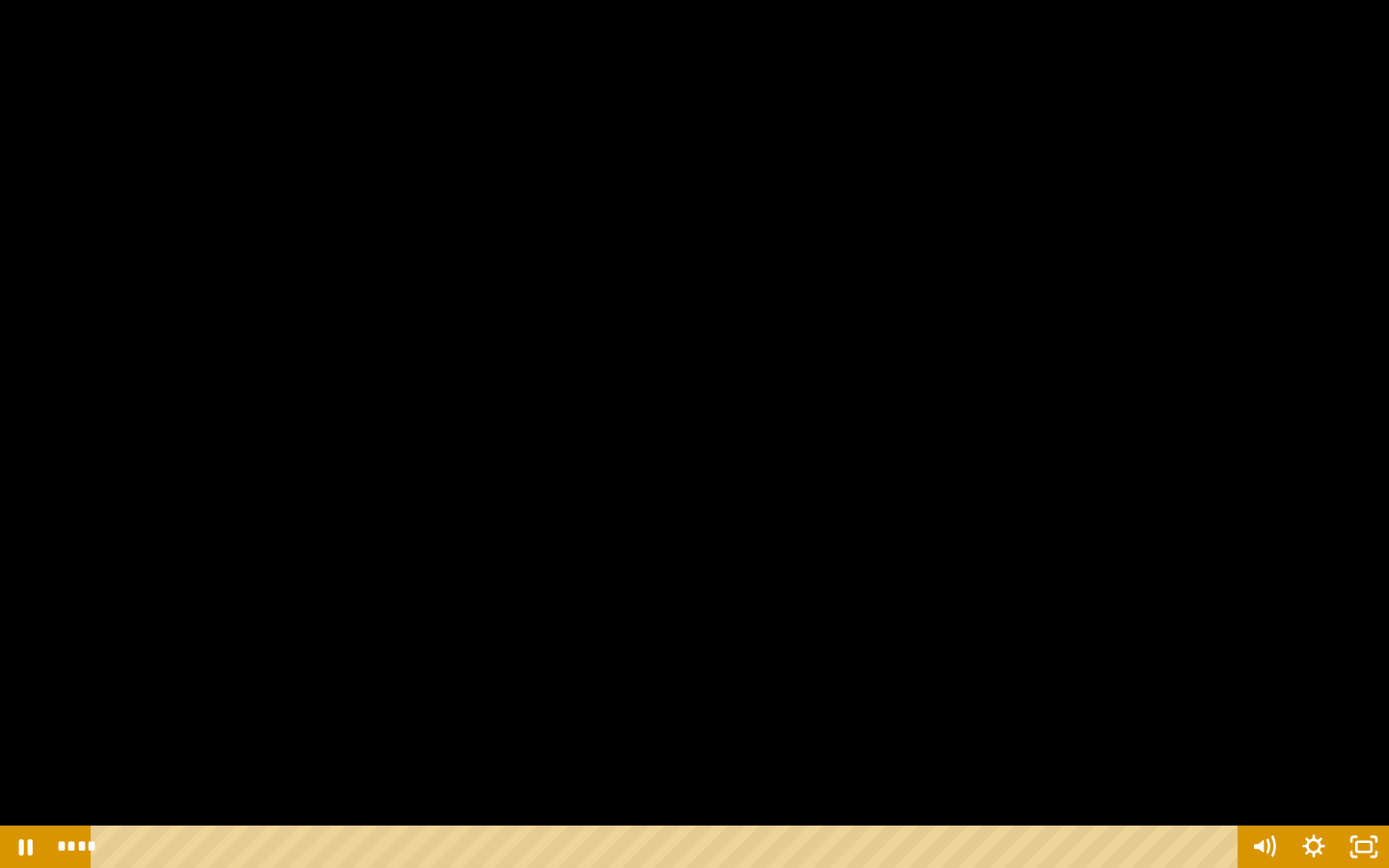 click at bounding box center (667, 847) 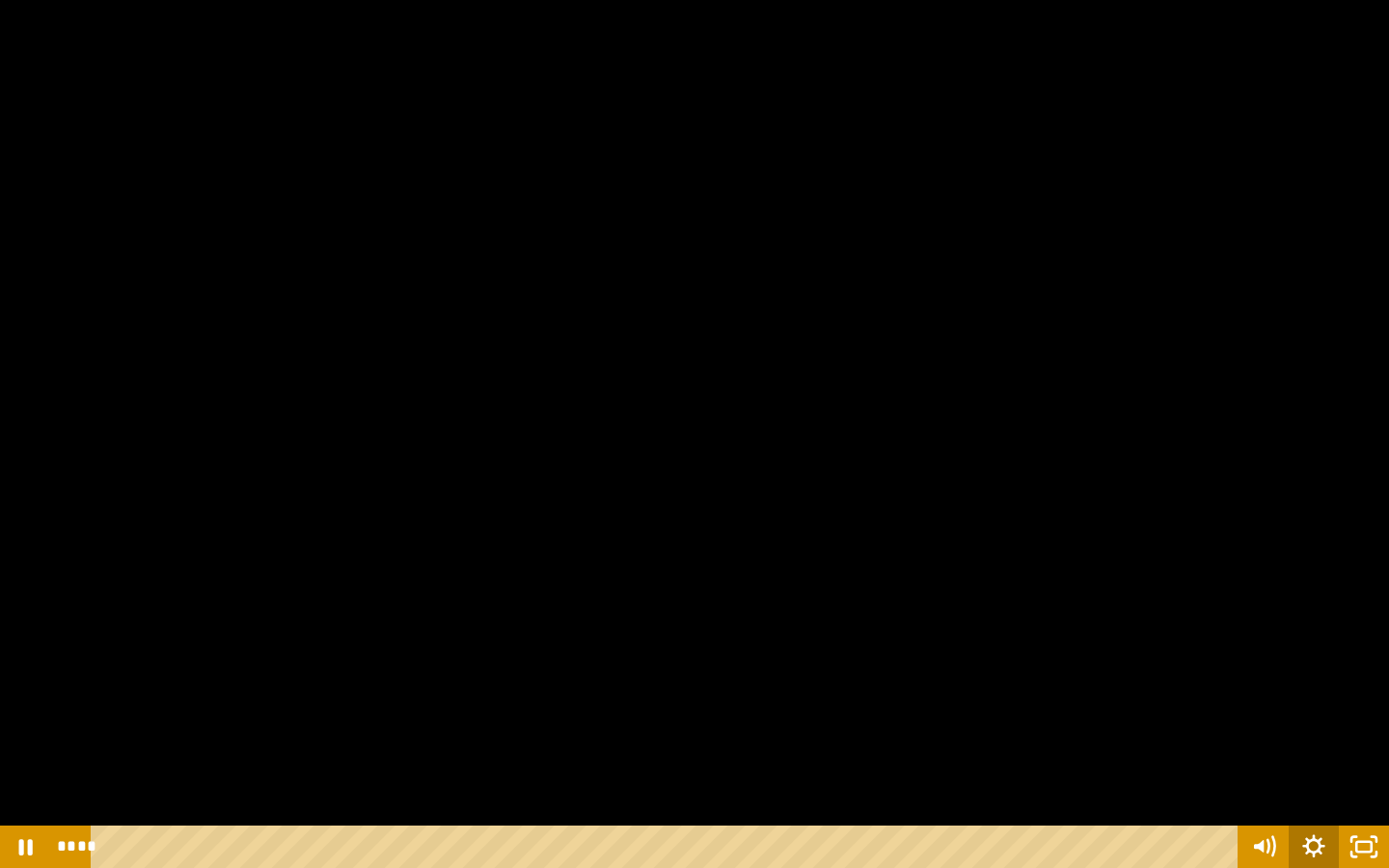 click 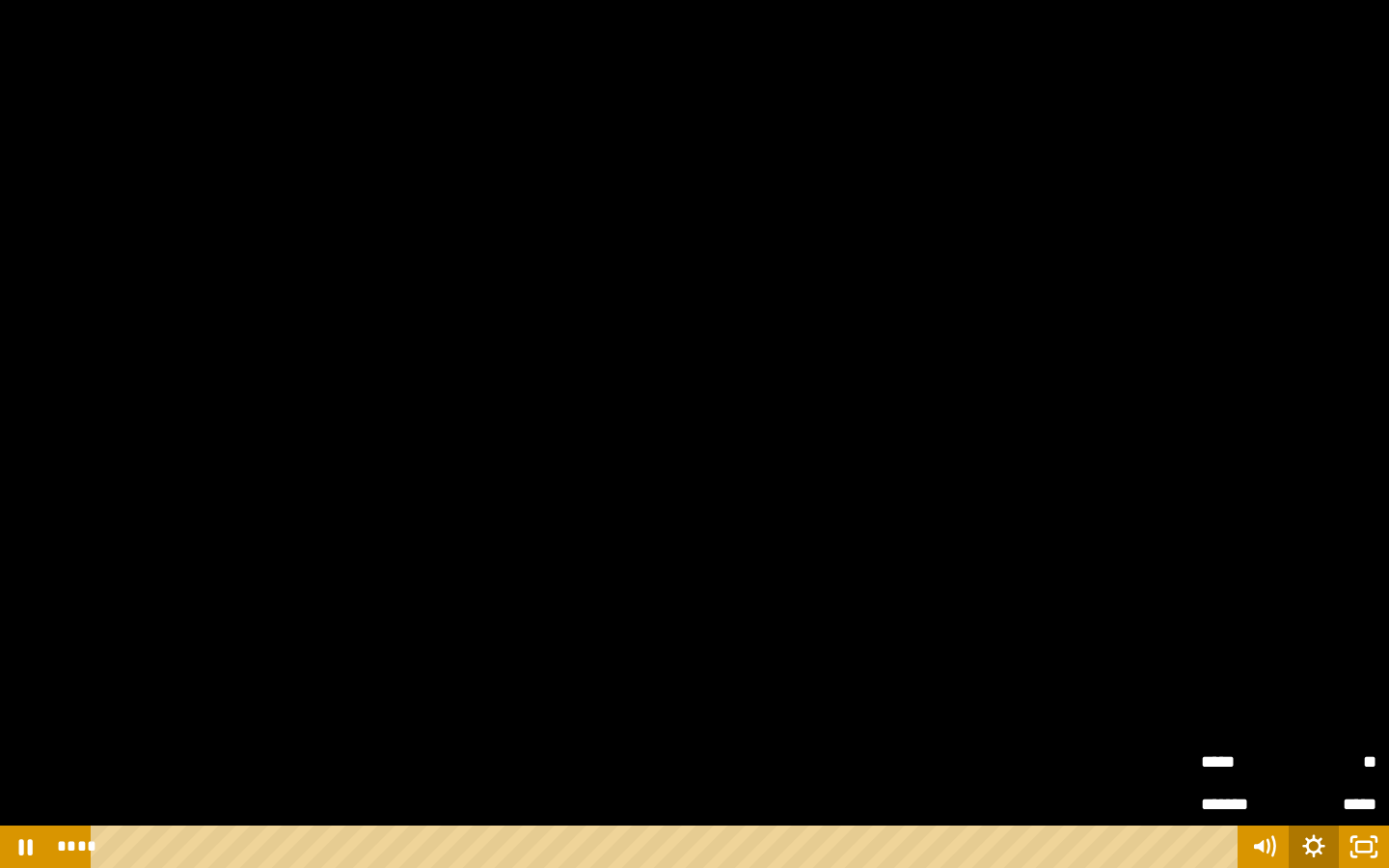 click 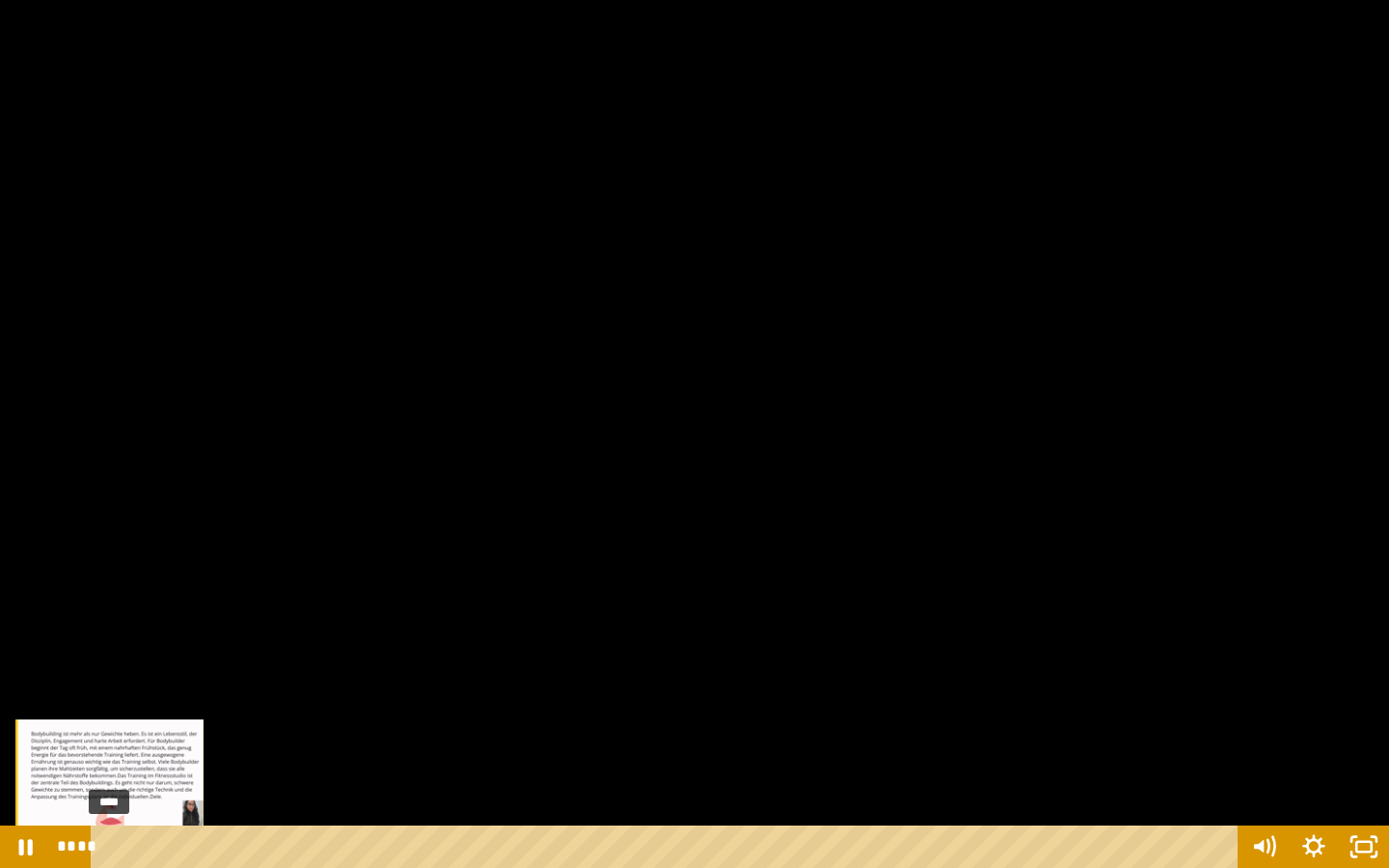 drag, startPoint x: 543, startPoint y: 848, endPoint x: 71, endPoint y: 861, distance: 472.17899 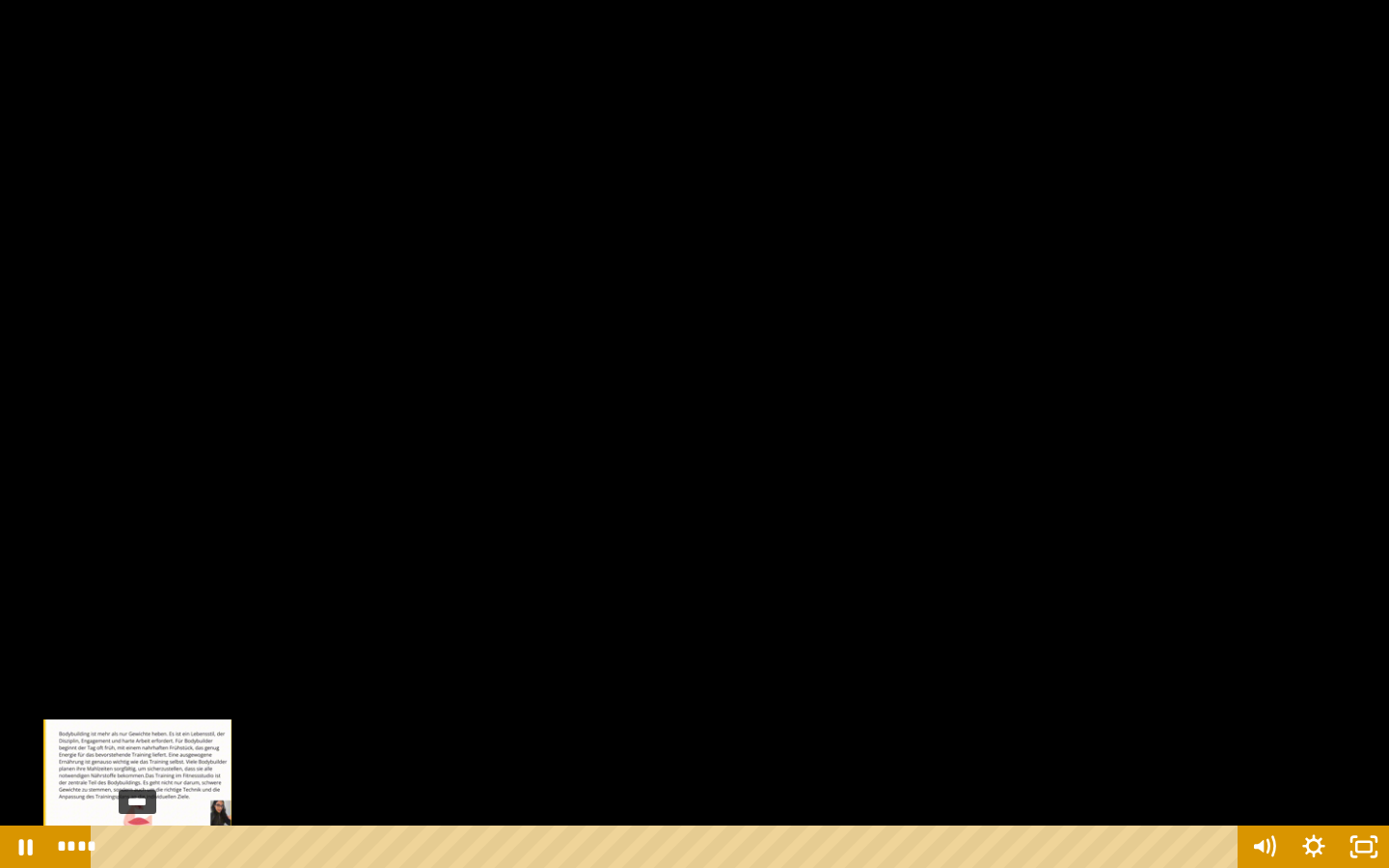 click on "****" at bounding box center (667, 847) 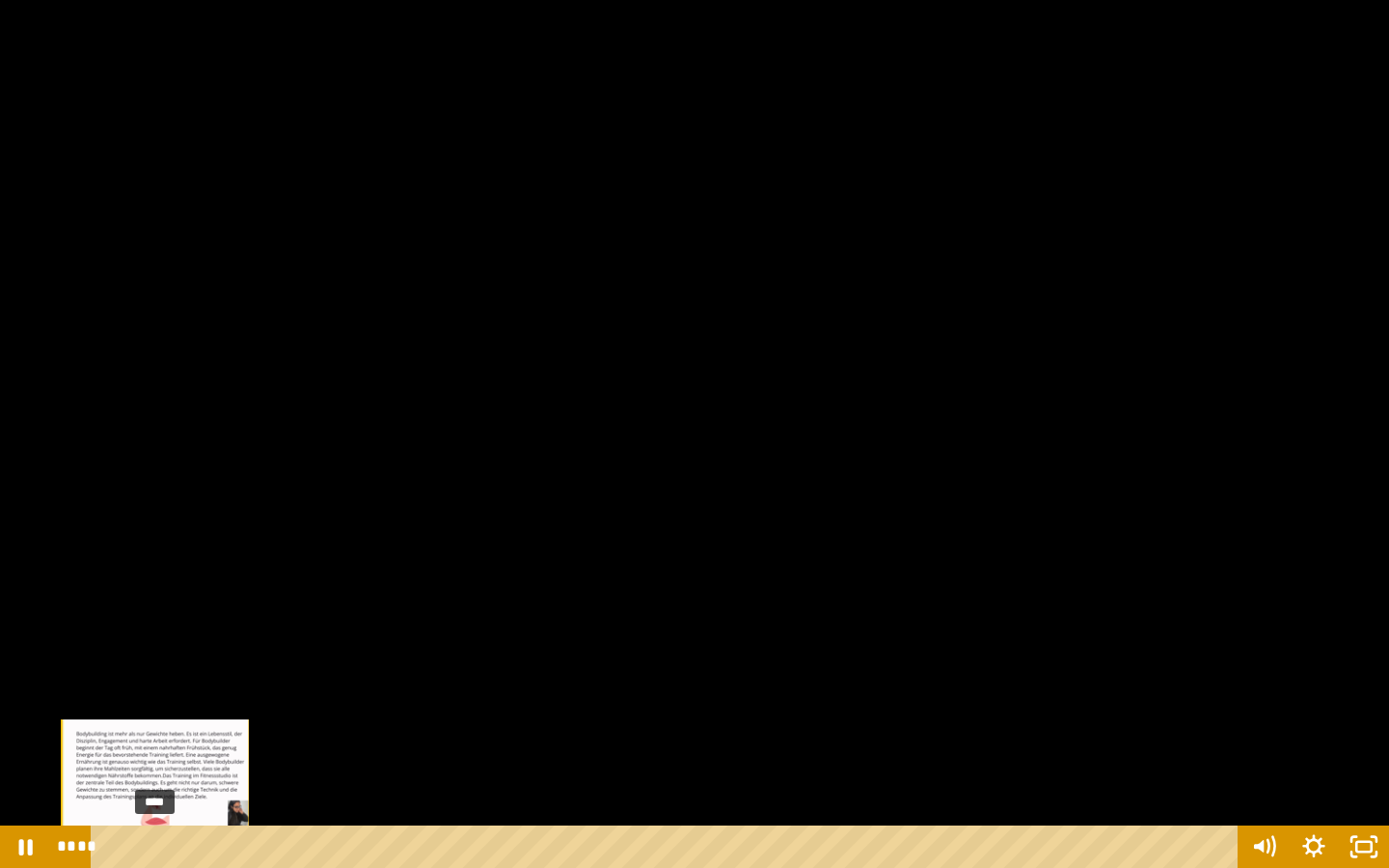 click on "****" at bounding box center [667, 847] 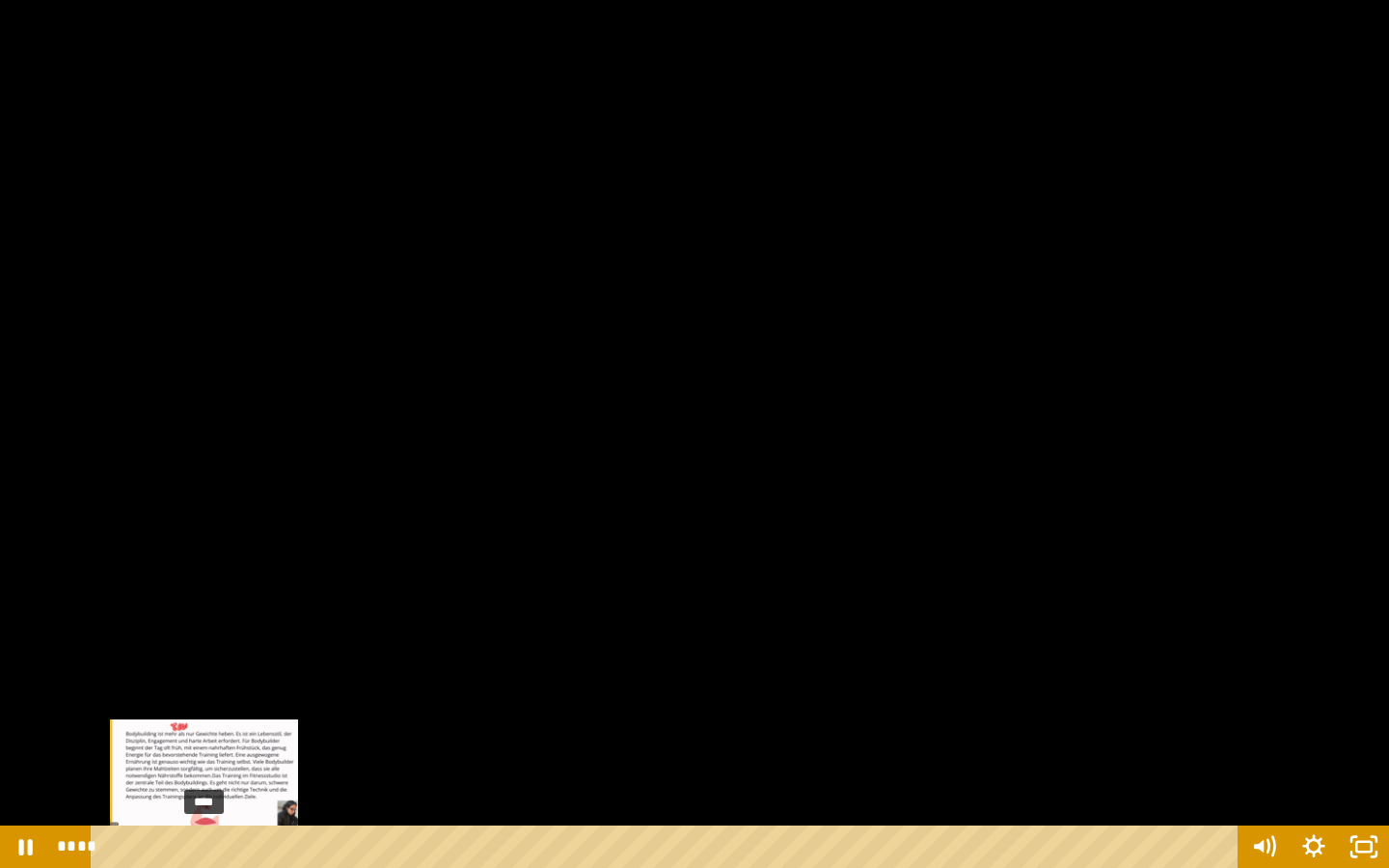 click on "****" at bounding box center (667, 847) 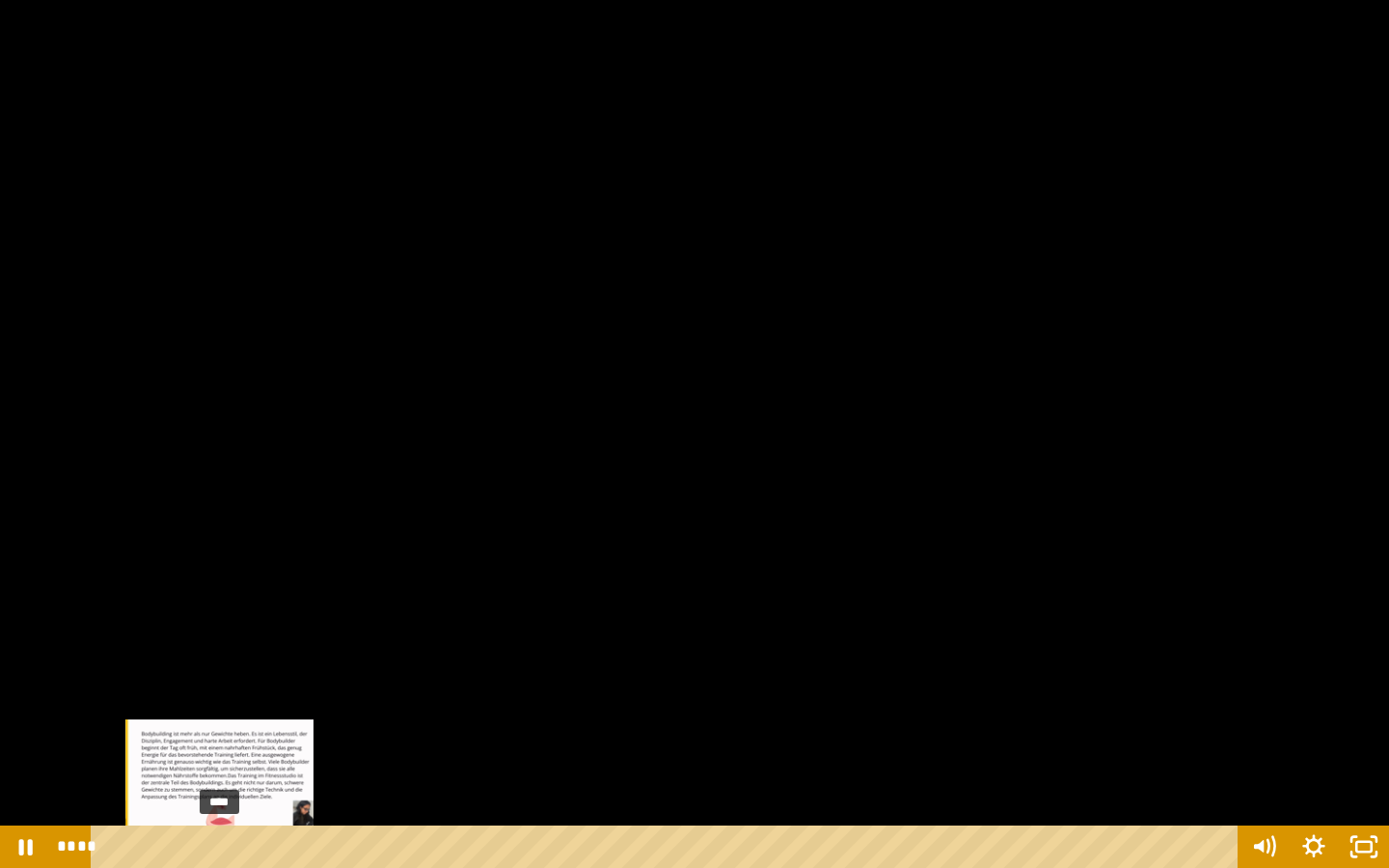 click on "****" at bounding box center [667, 847] 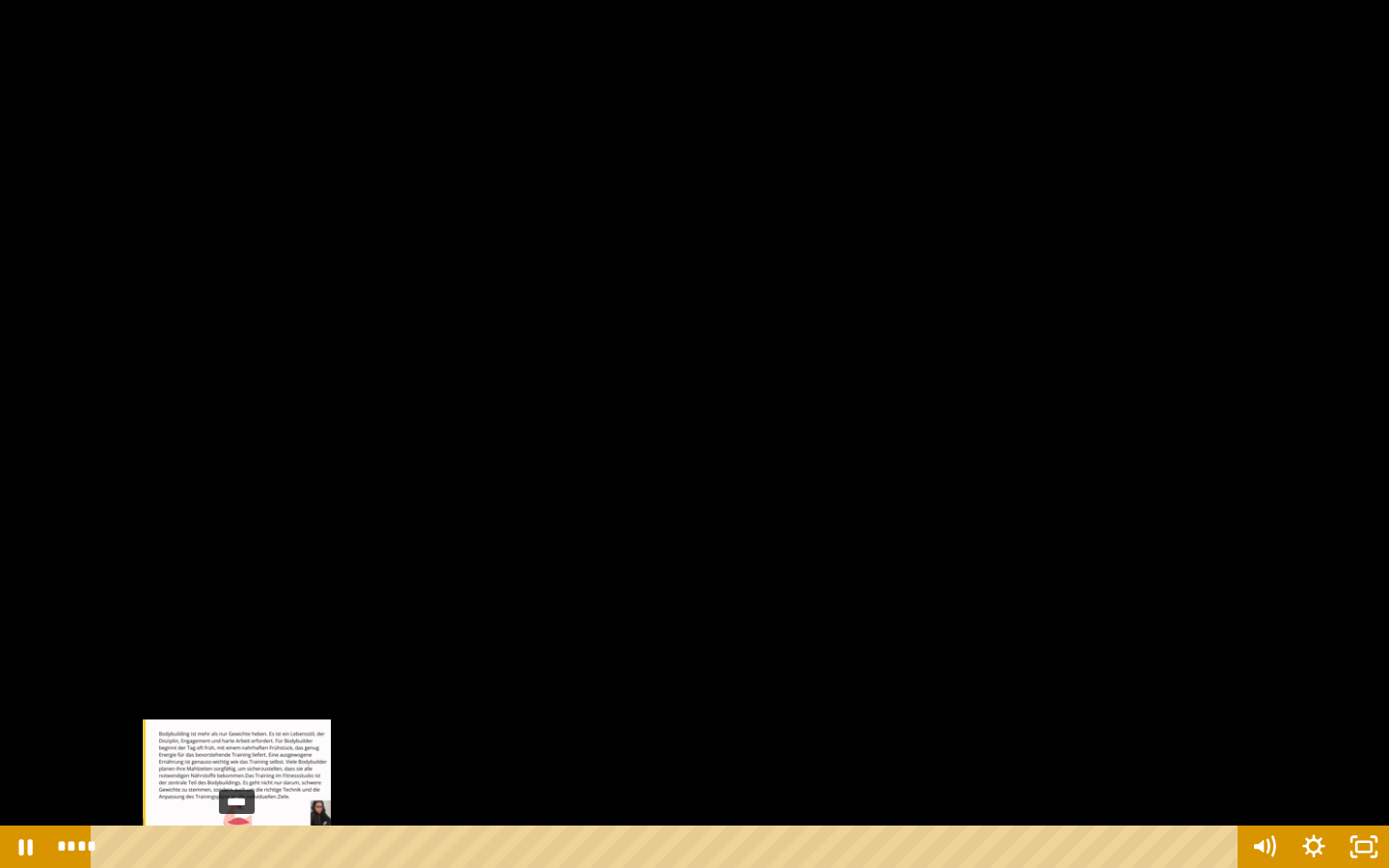 click on "****" at bounding box center [667, 847] 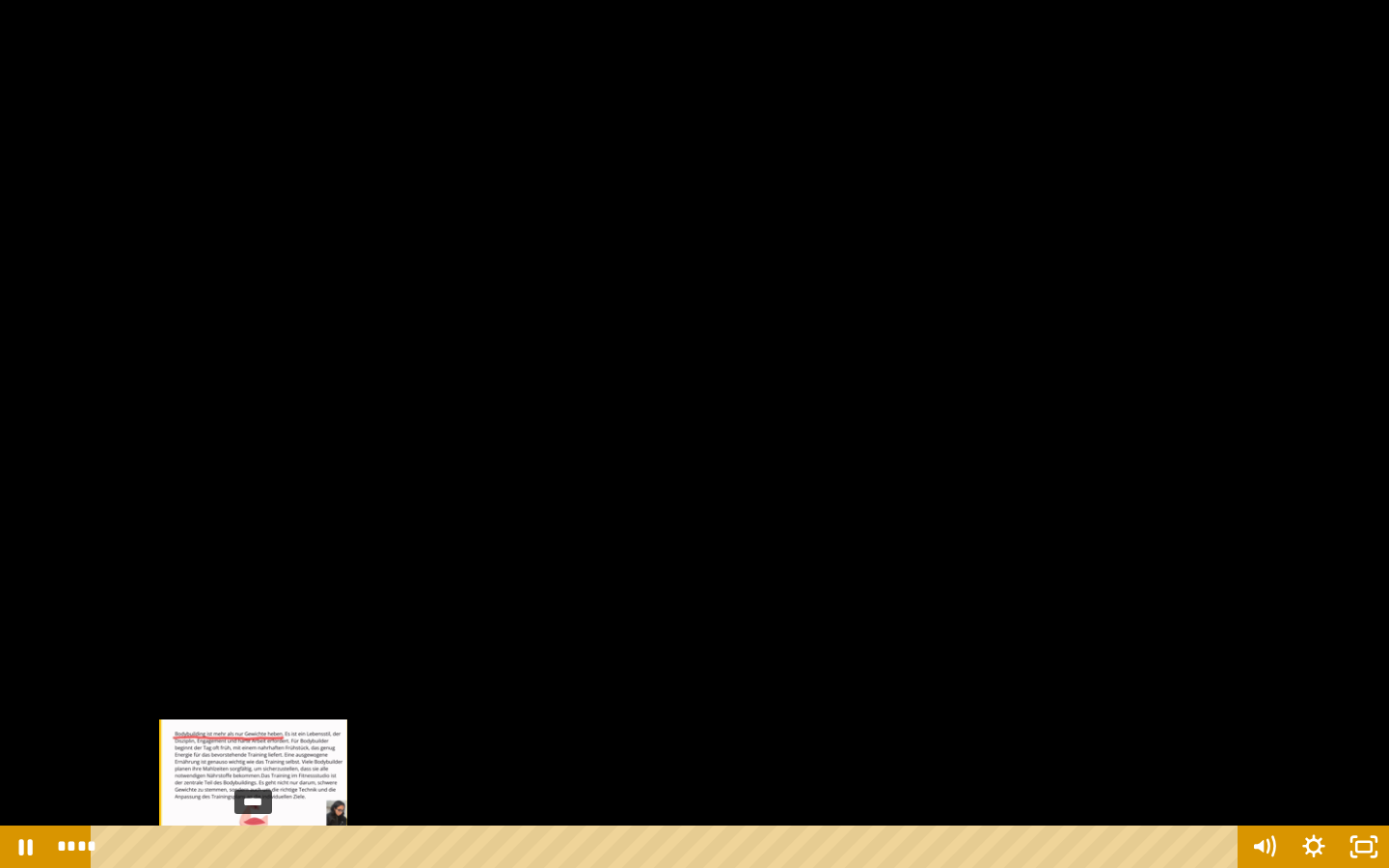 click on "****" at bounding box center [667, 847] 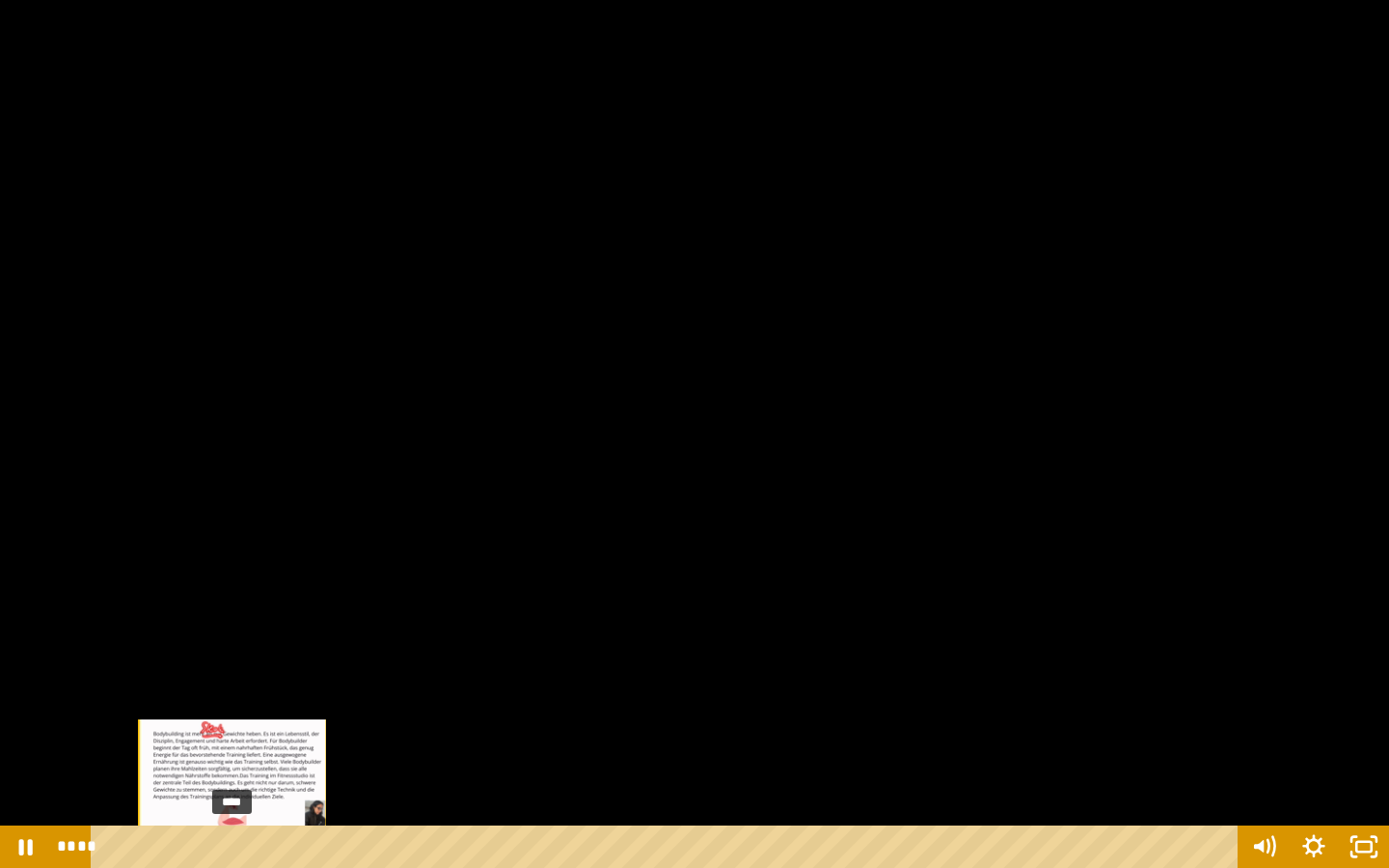 click on "****" at bounding box center (667, 847) 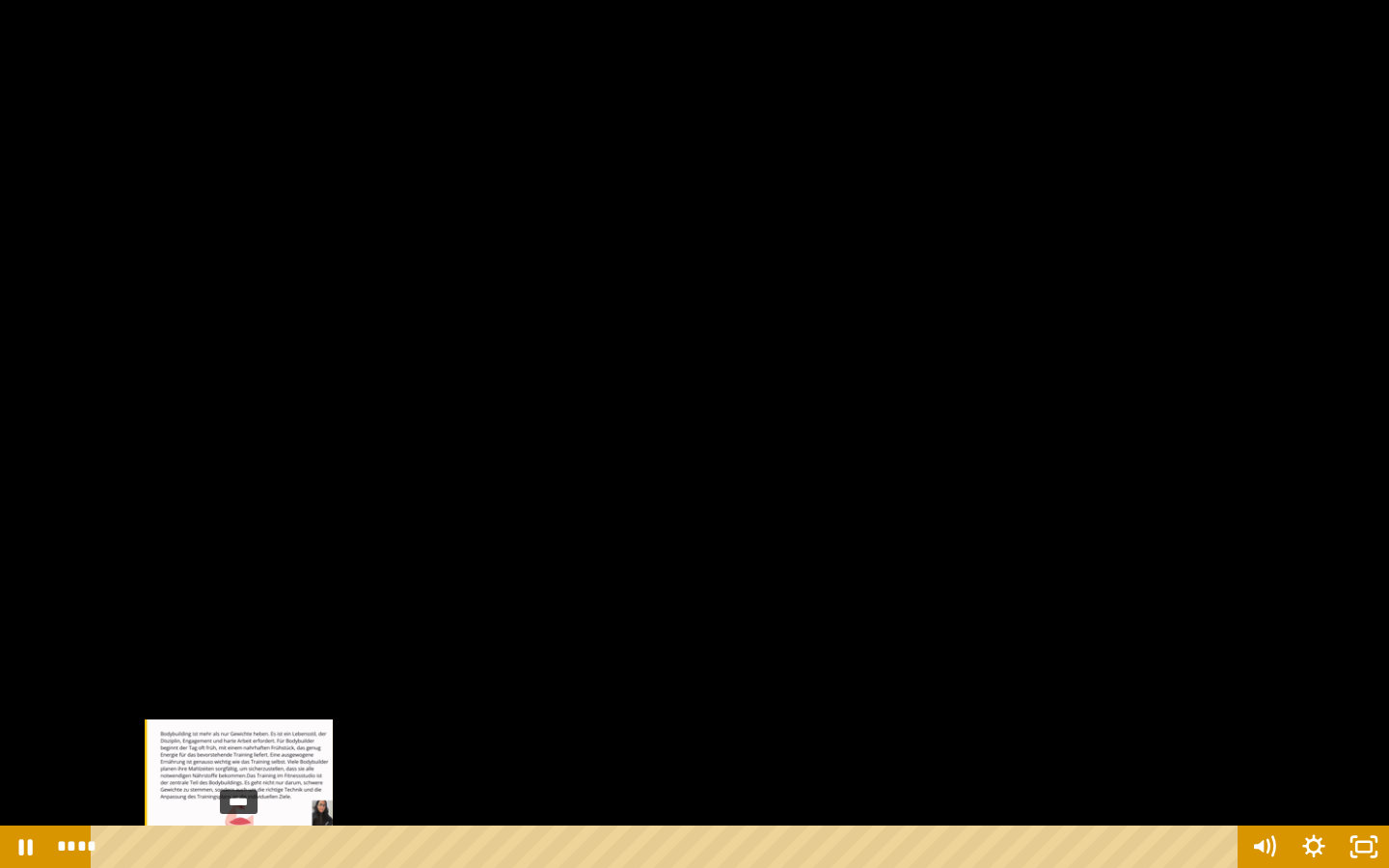 click on "****" at bounding box center [667, 847] 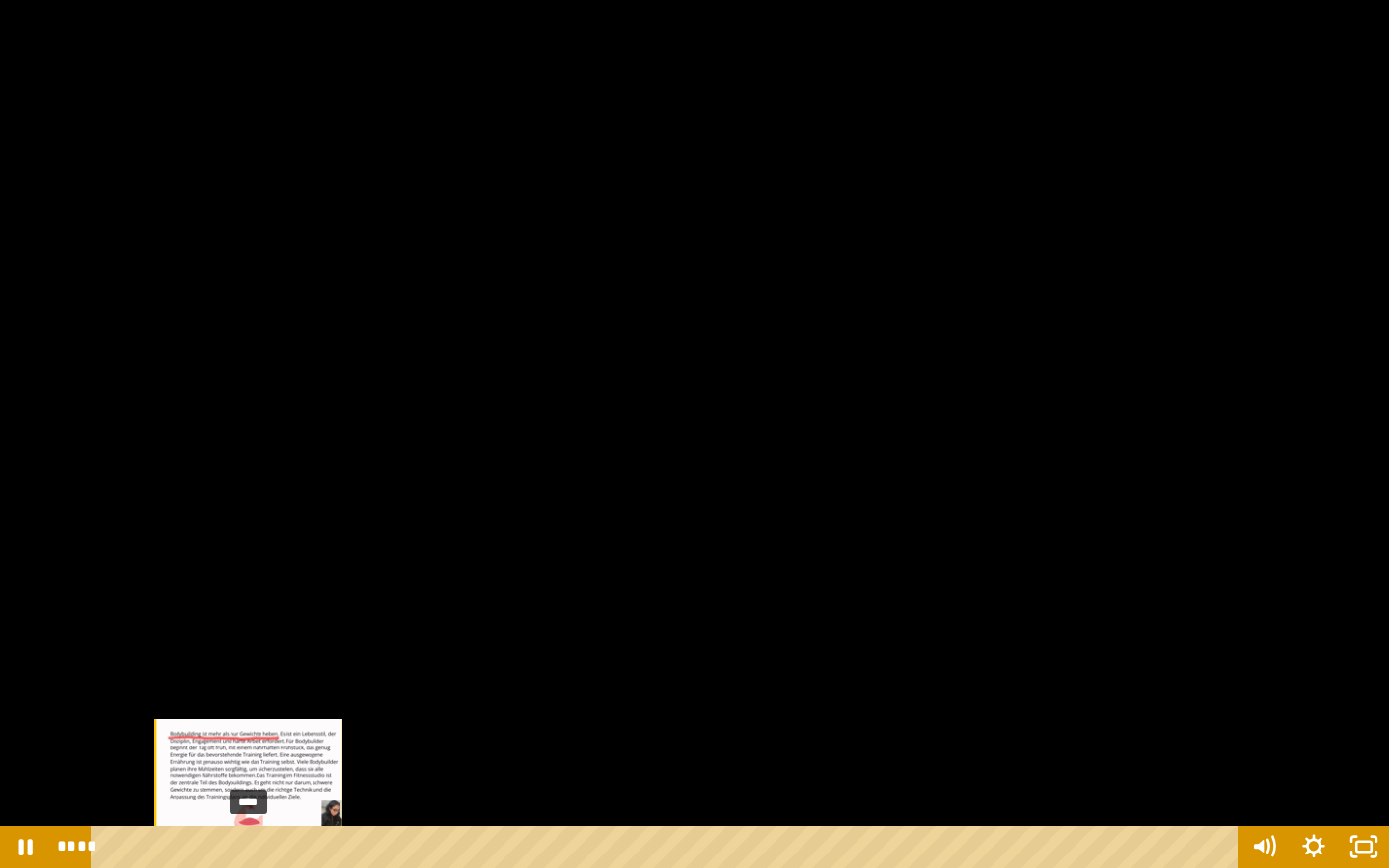 click on "****" at bounding box center (667, 847) 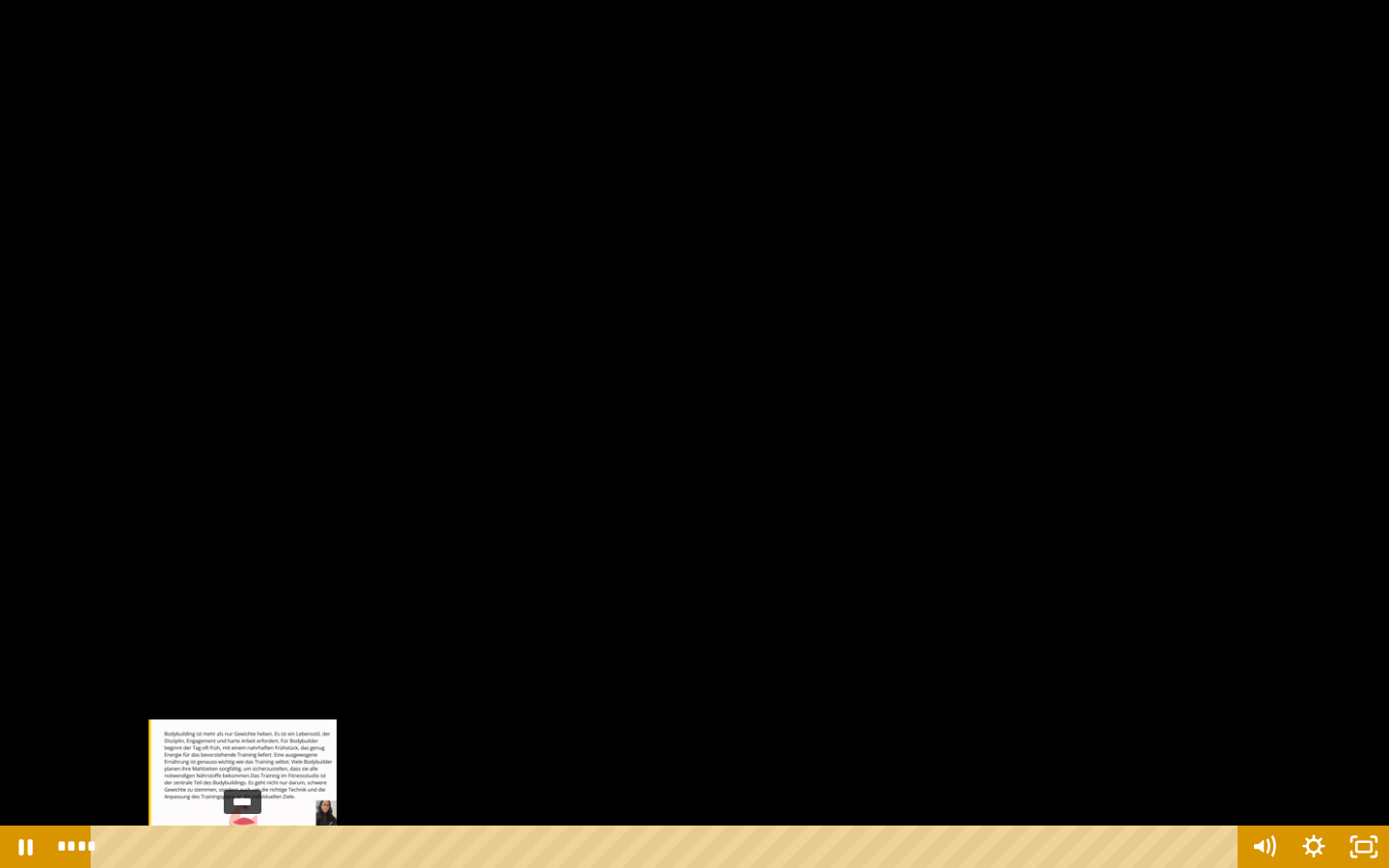 click on "****" at bounding box center [667, 847] 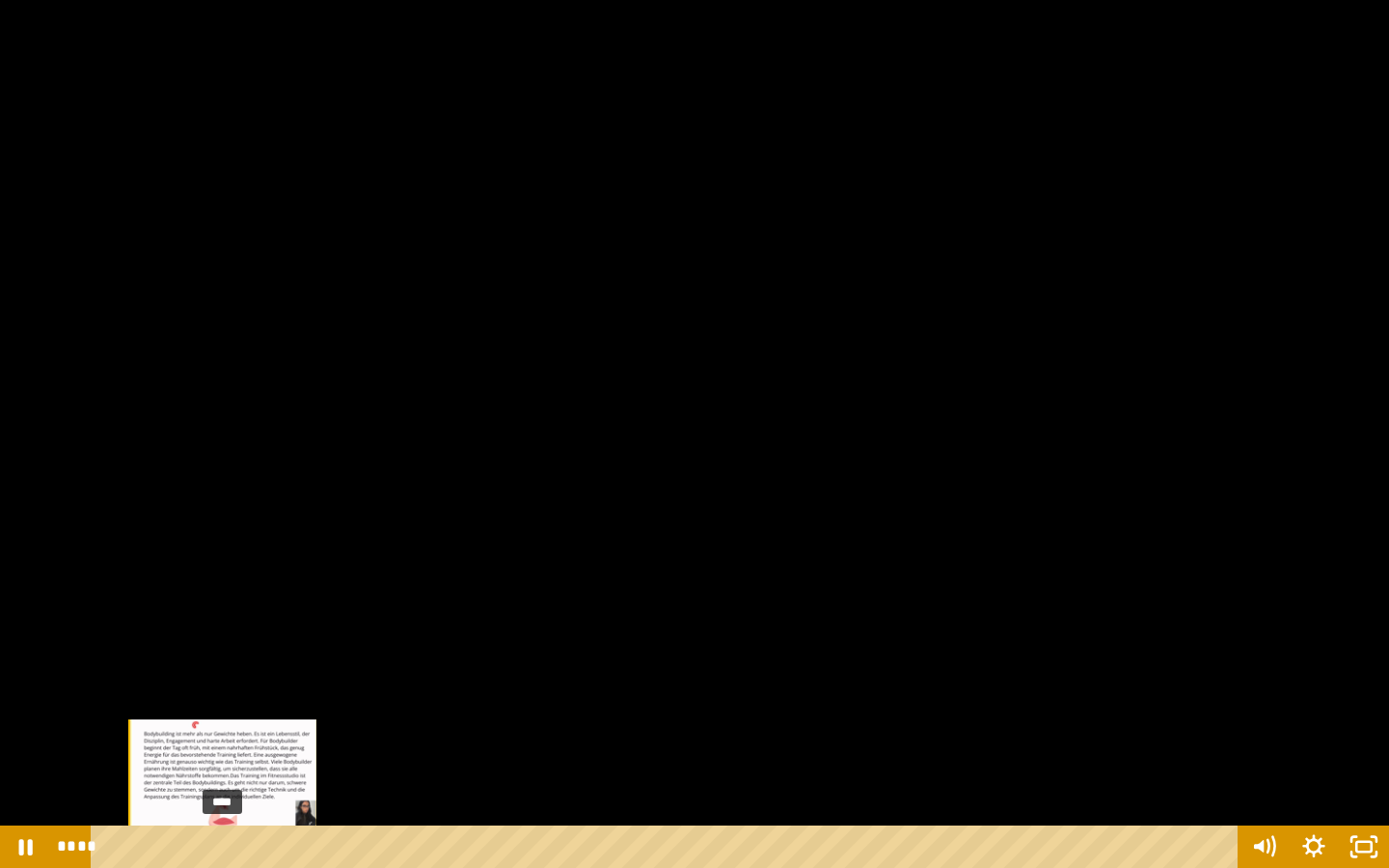 click on "****" at bounding box center (667, 847) 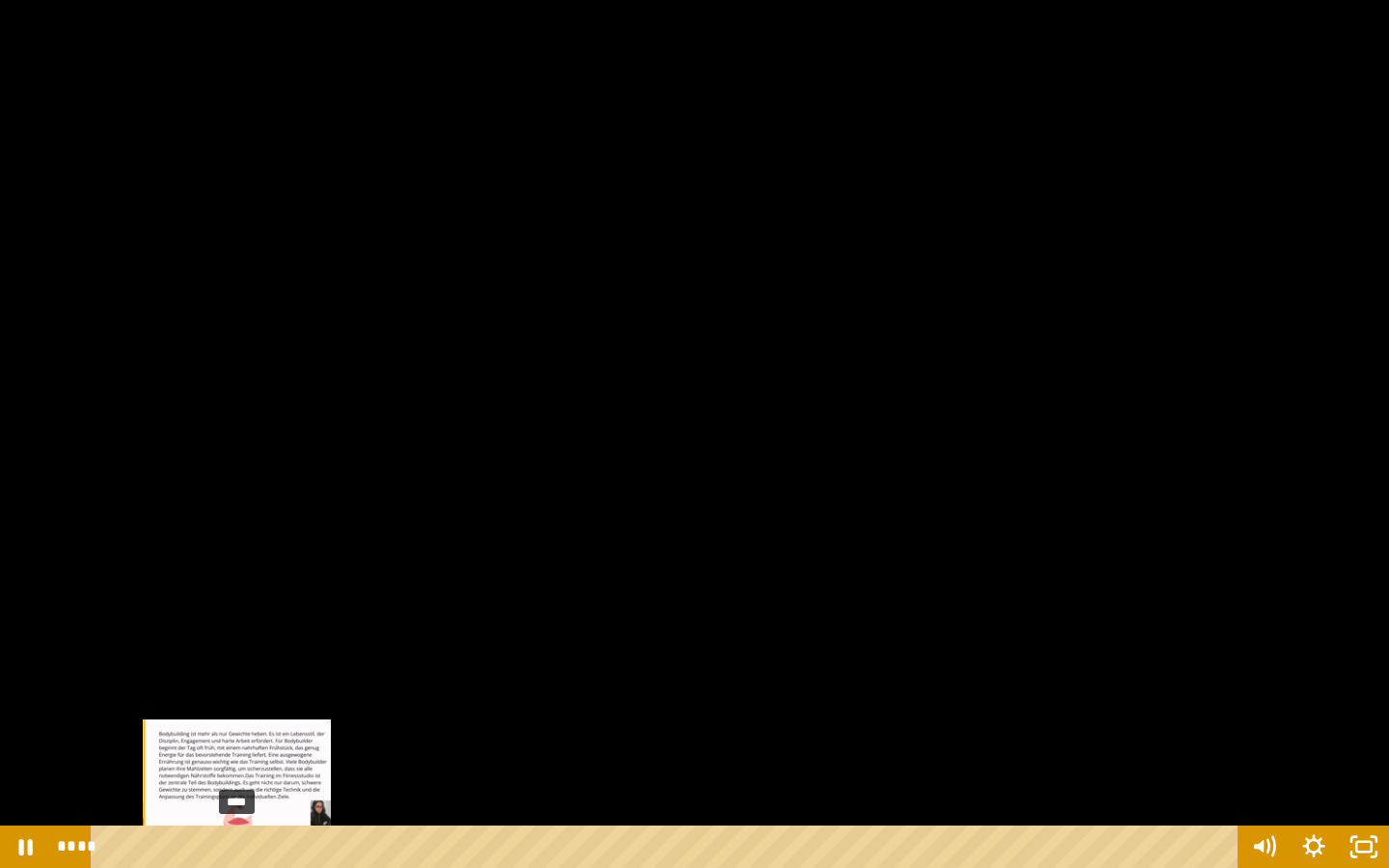 click on "****" at bounding box center (667, 847) 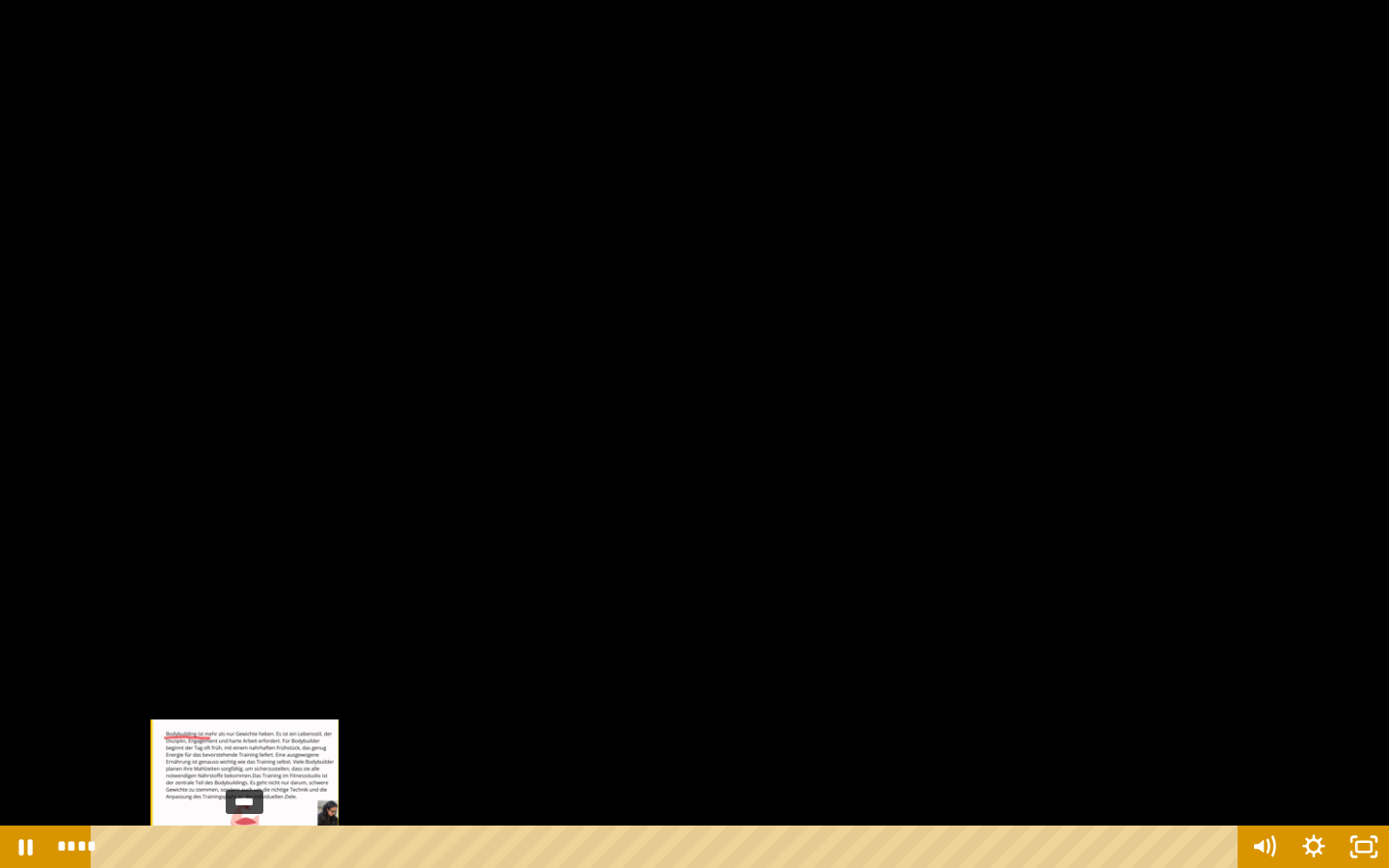 click on "****" at bounding box center [667, 847] 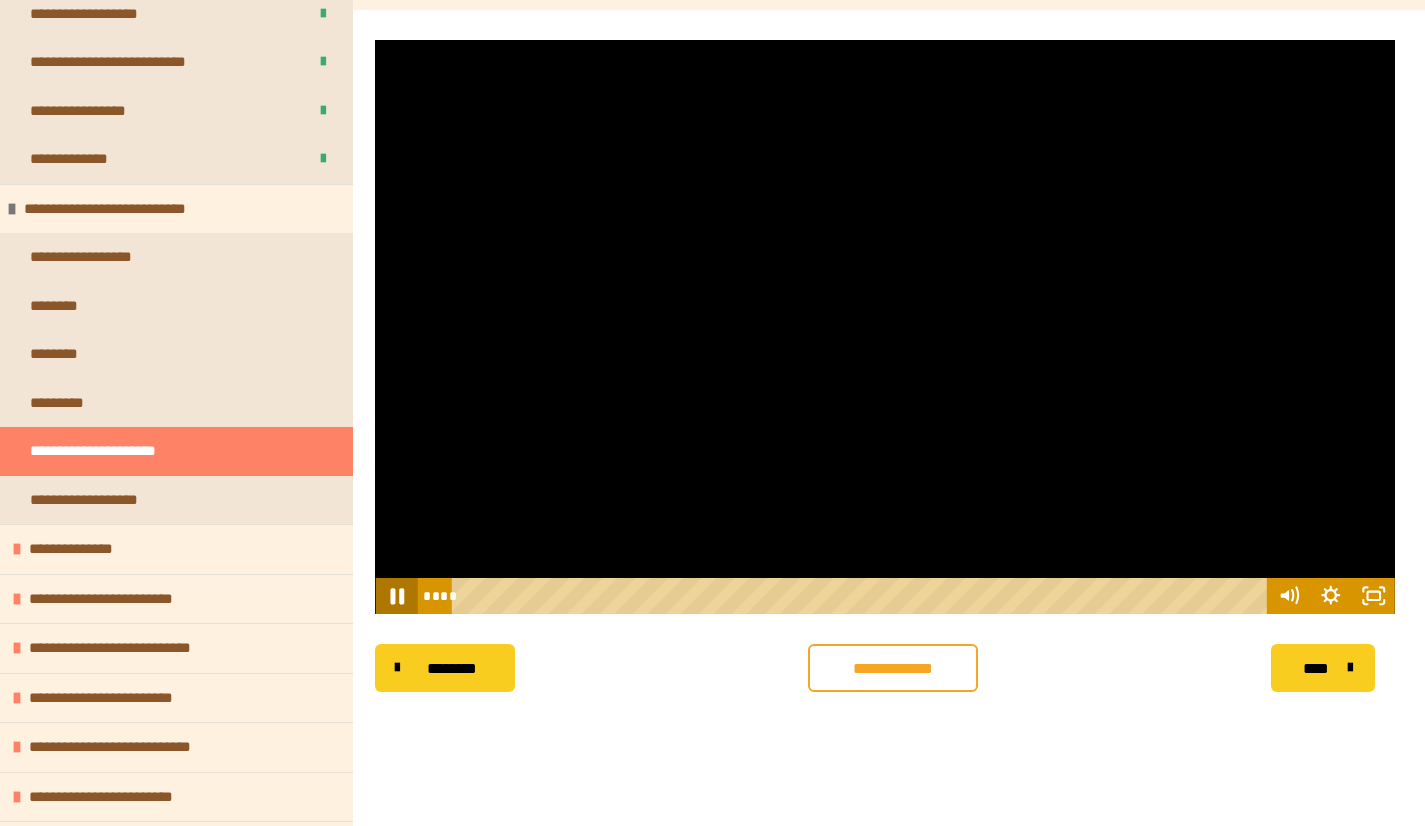 click 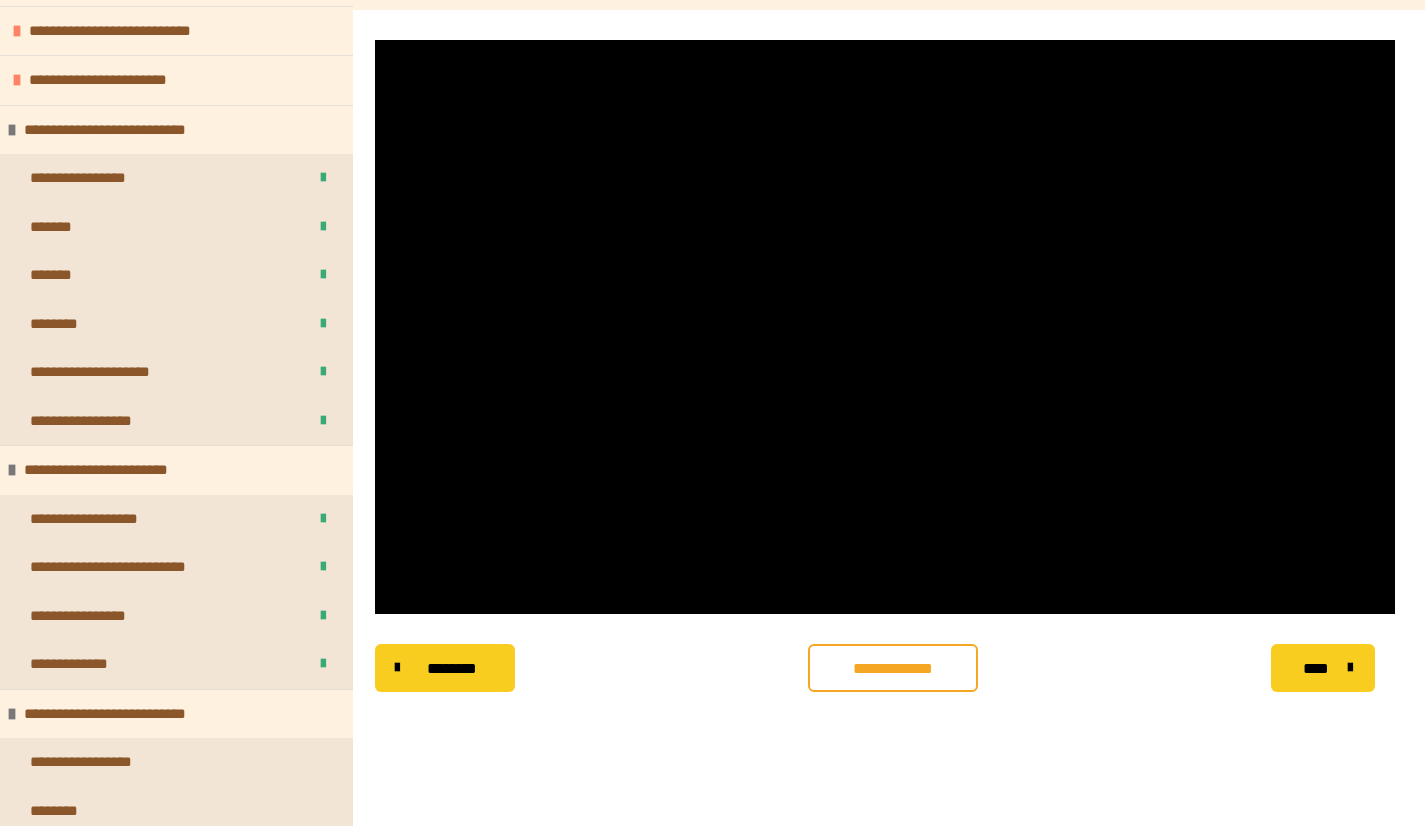 scroll, scrollTop: 487, scrollLeft: 0, axis: vertical 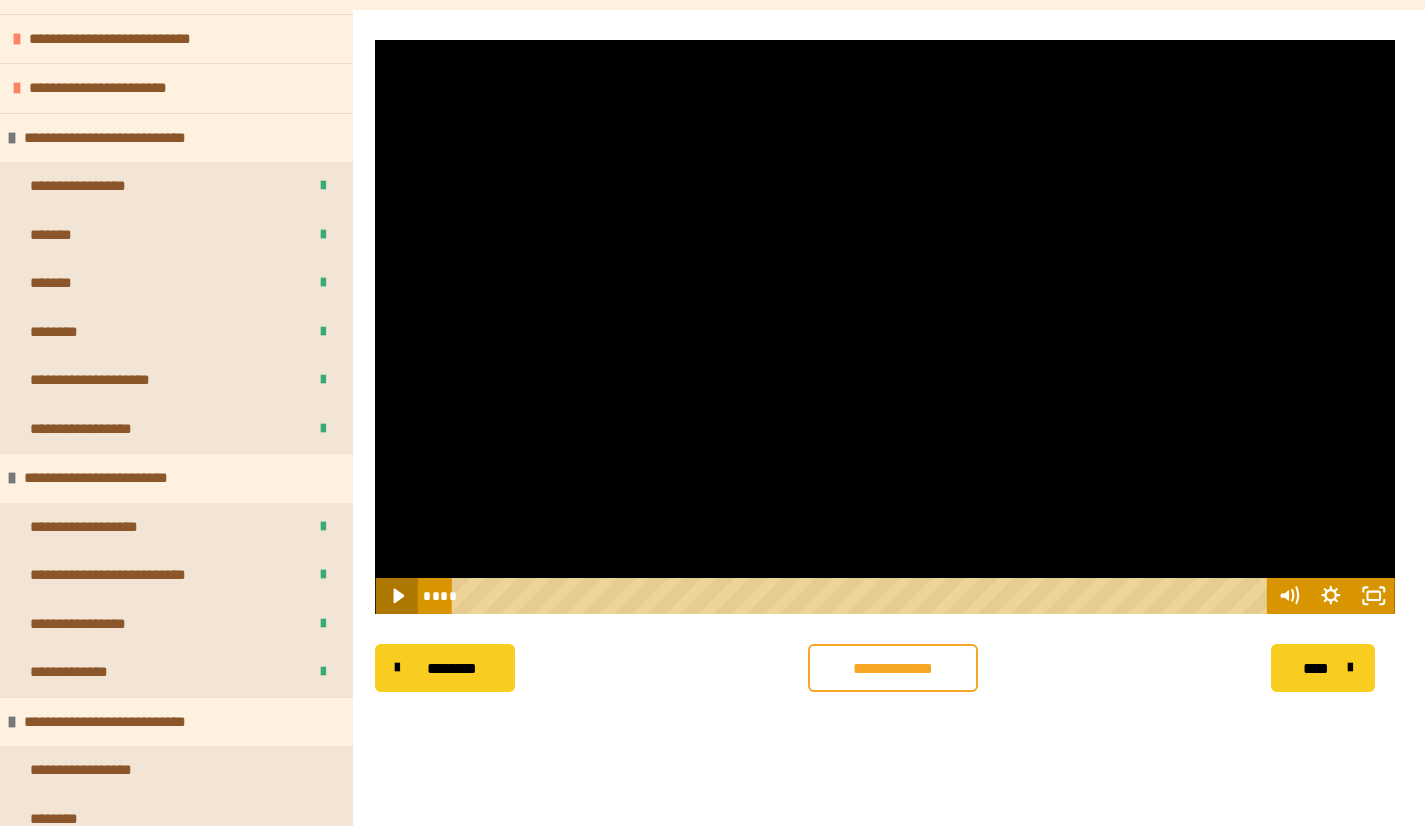 click 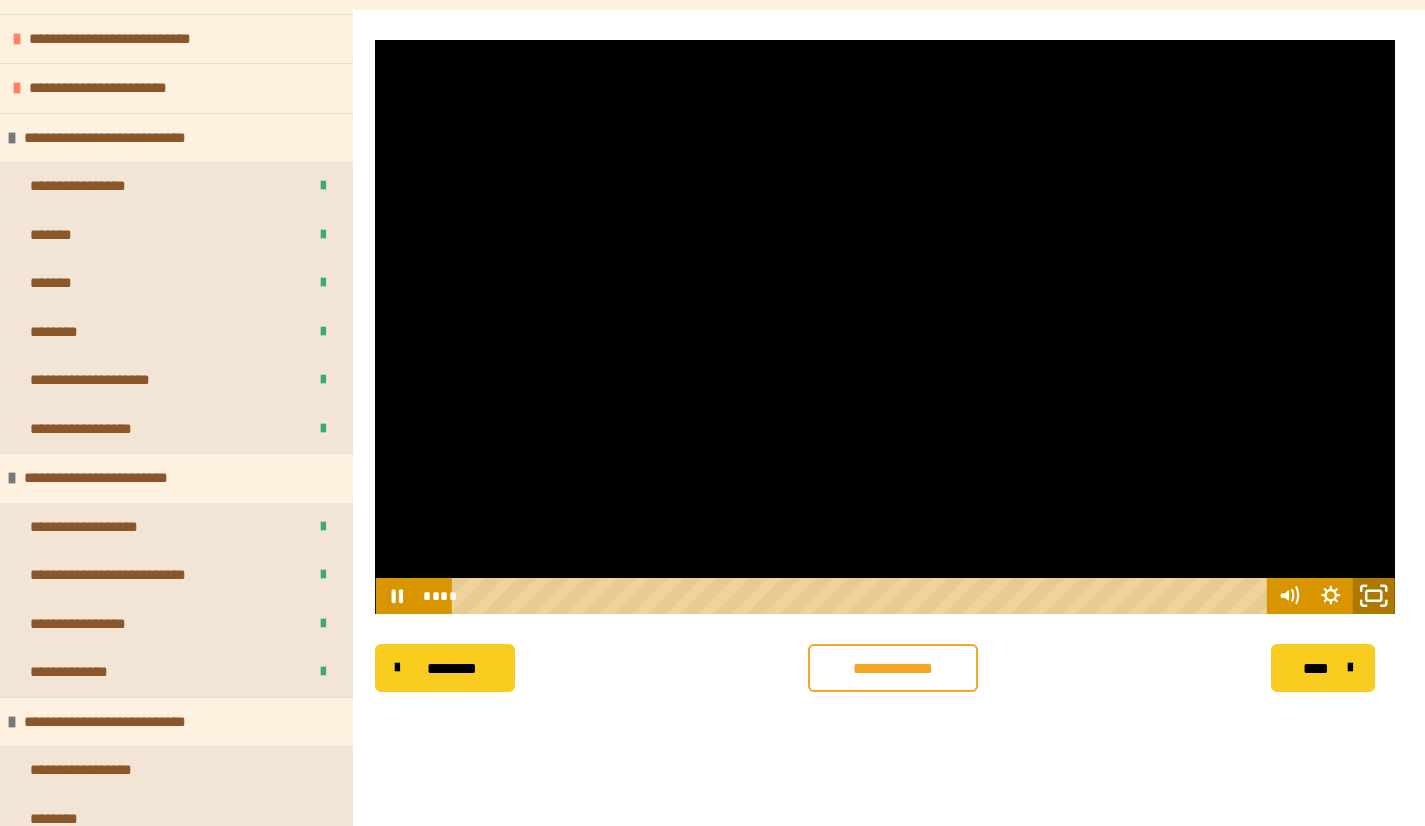 click 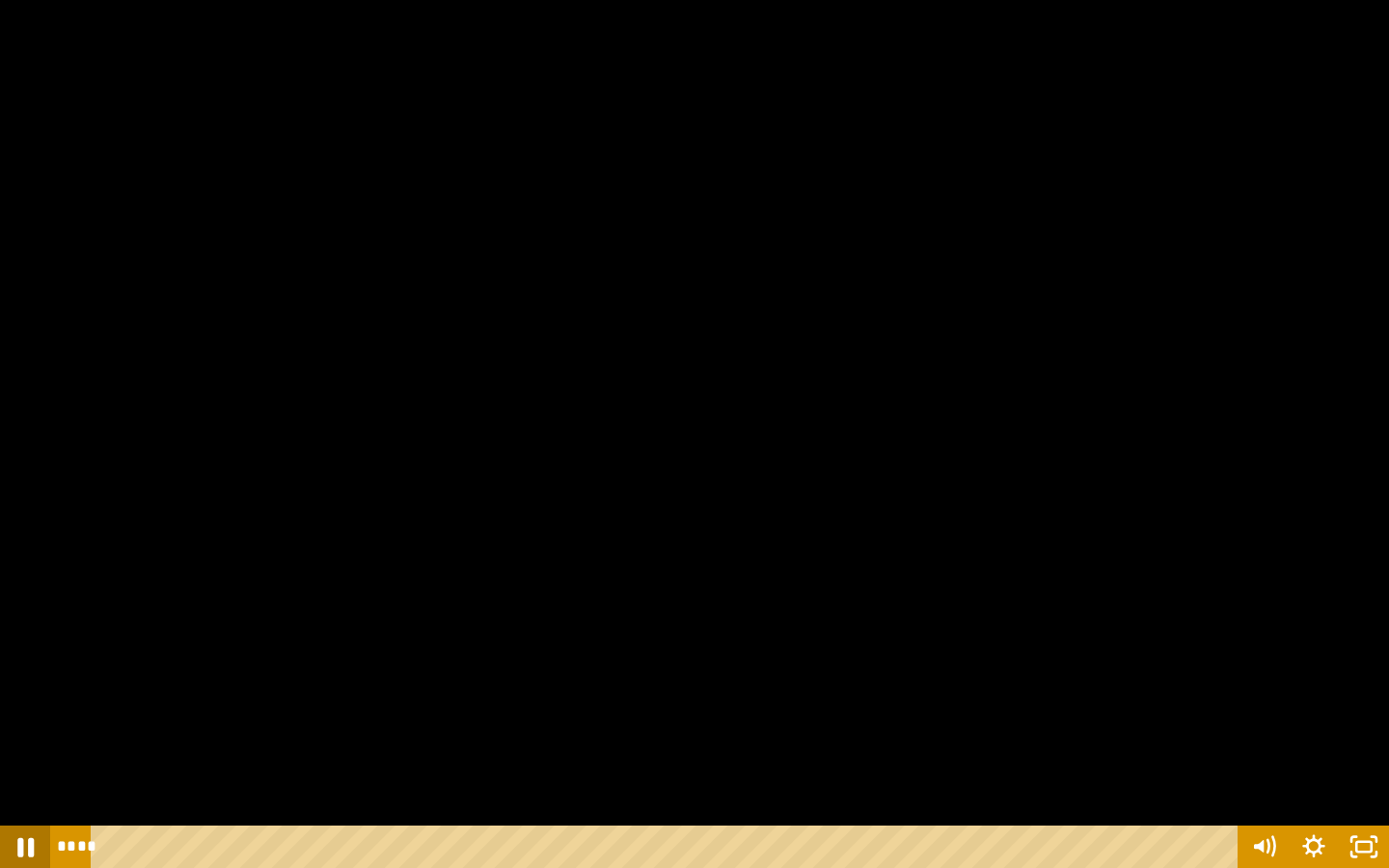 click 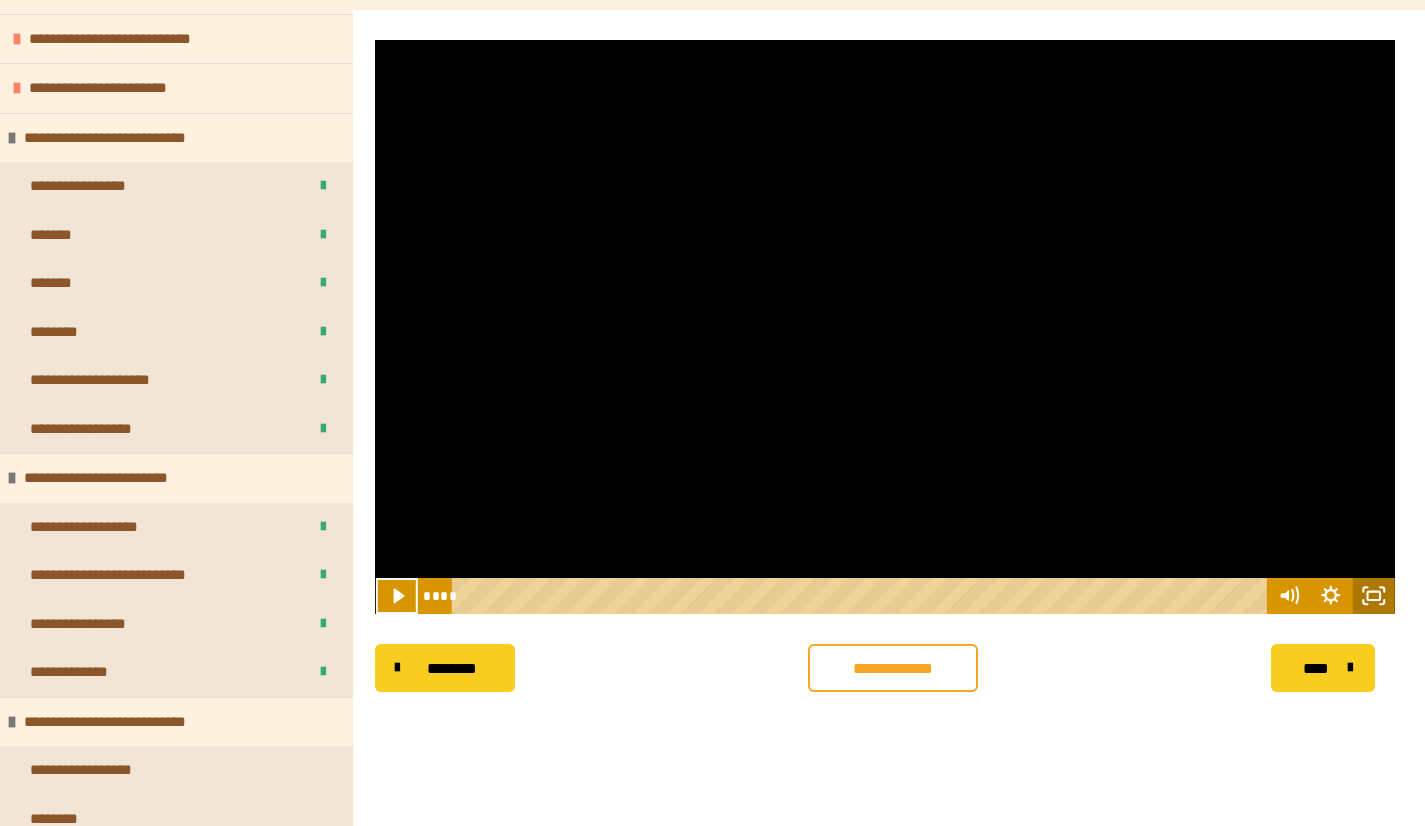 click 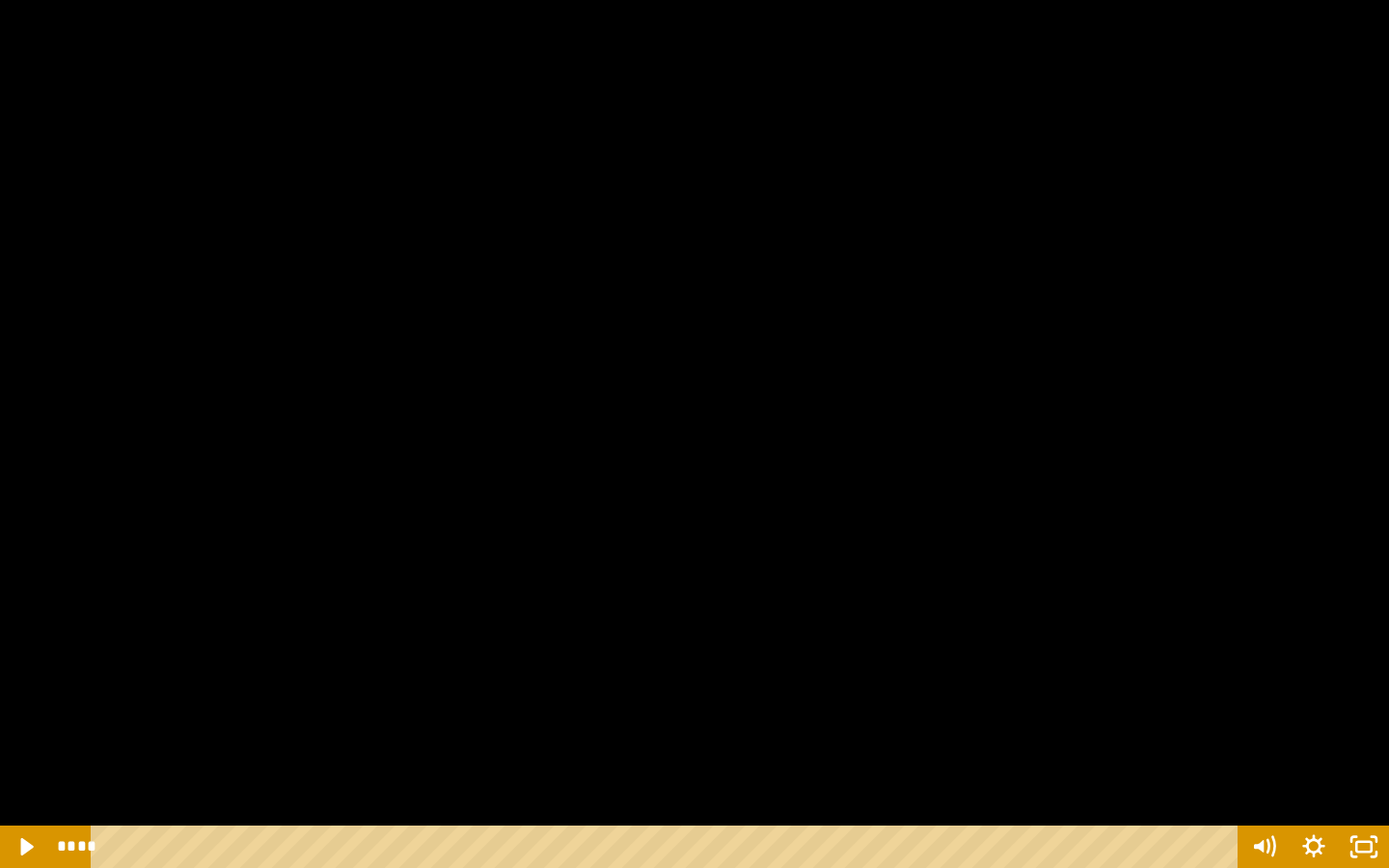 click at bounding box center (694, 434) 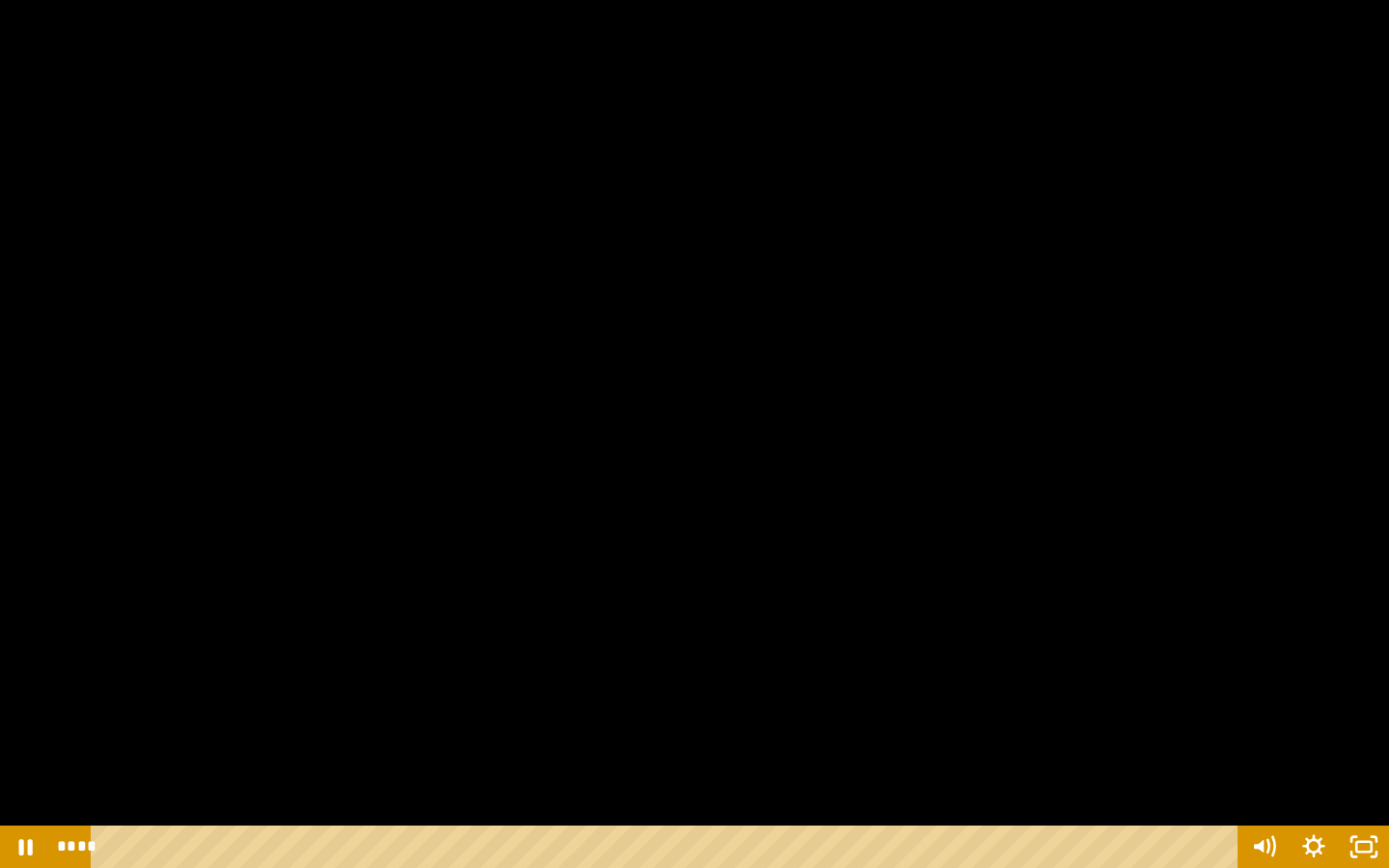 click at bounding box center (694, 434) 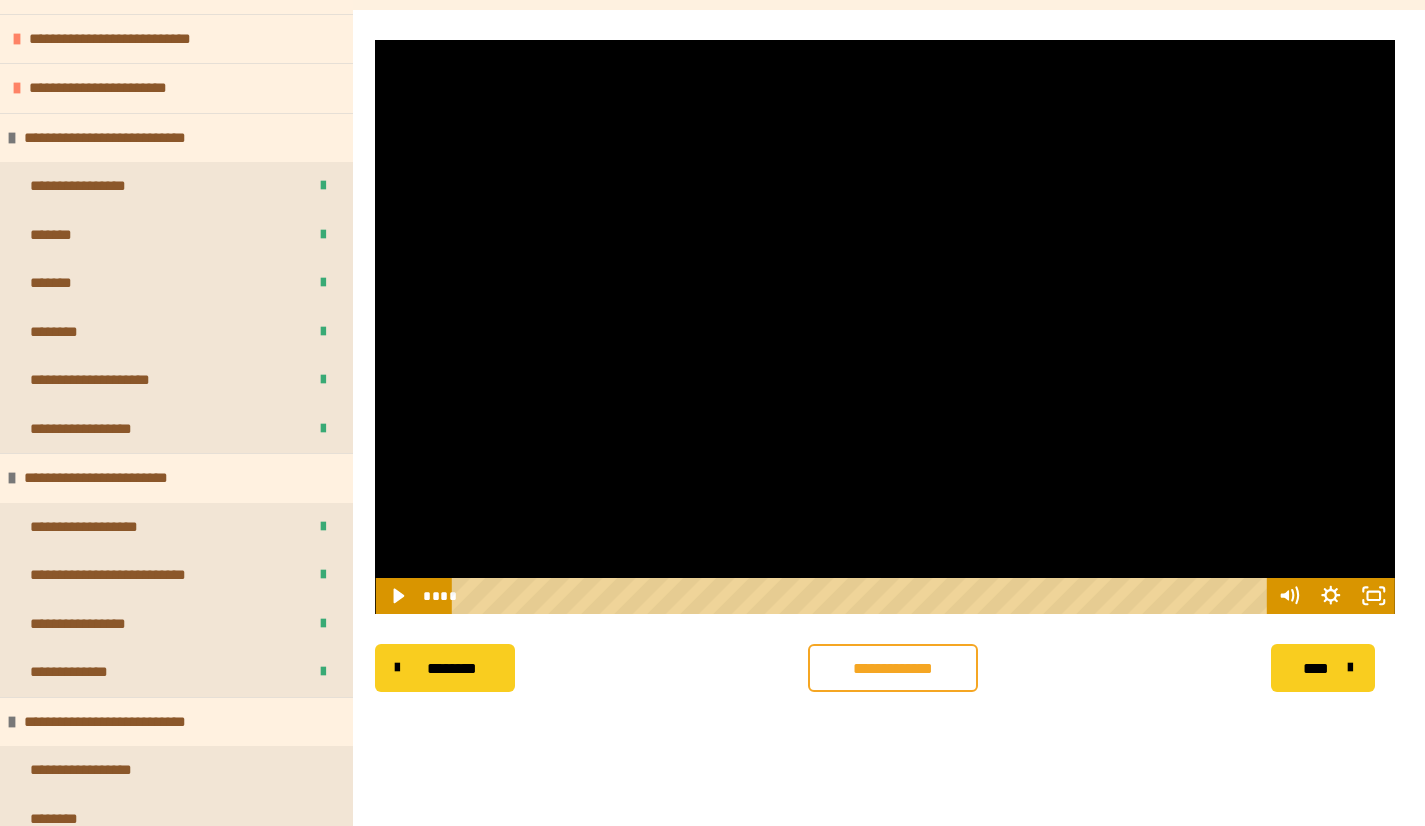 click at bounding box center (885, 327) 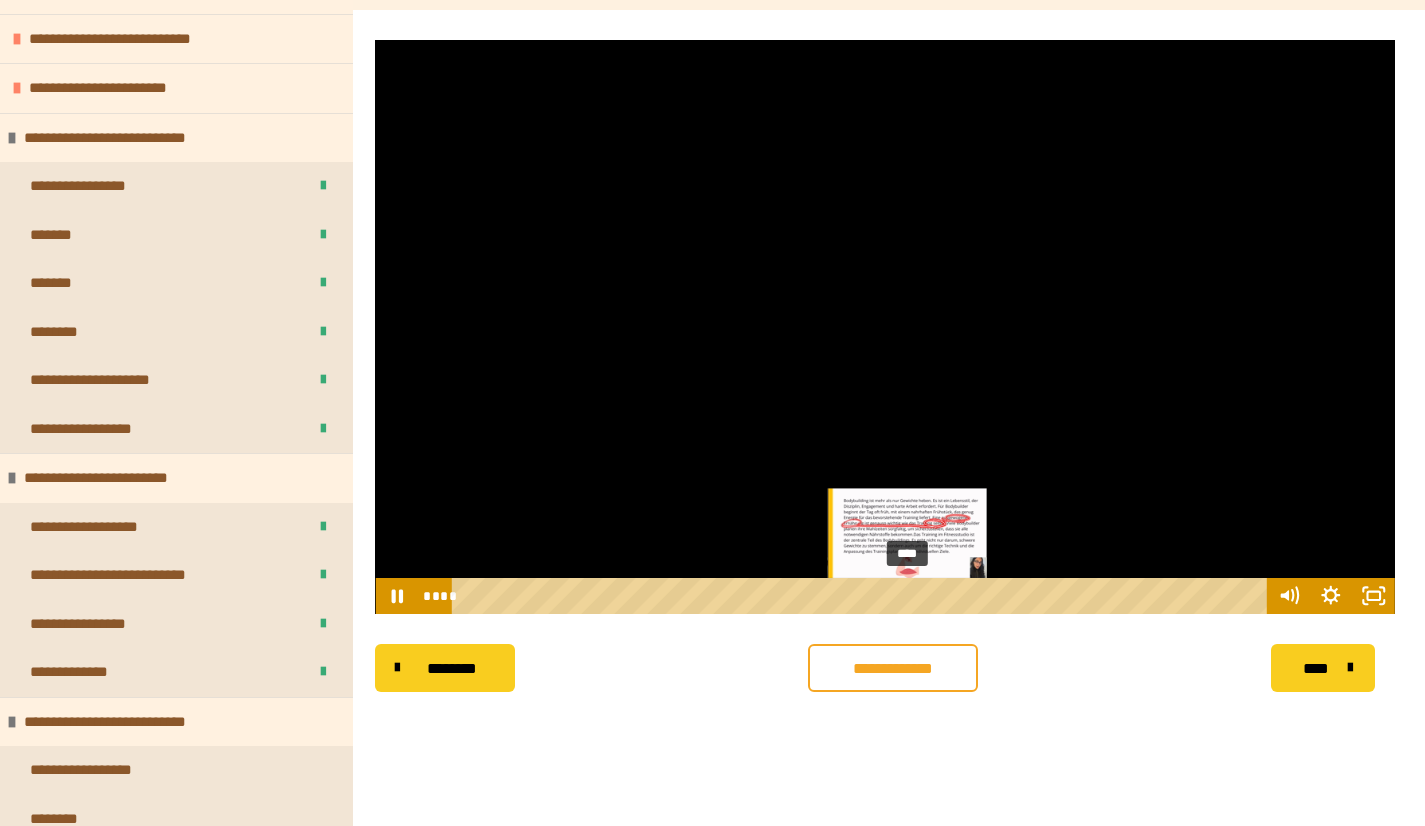 type 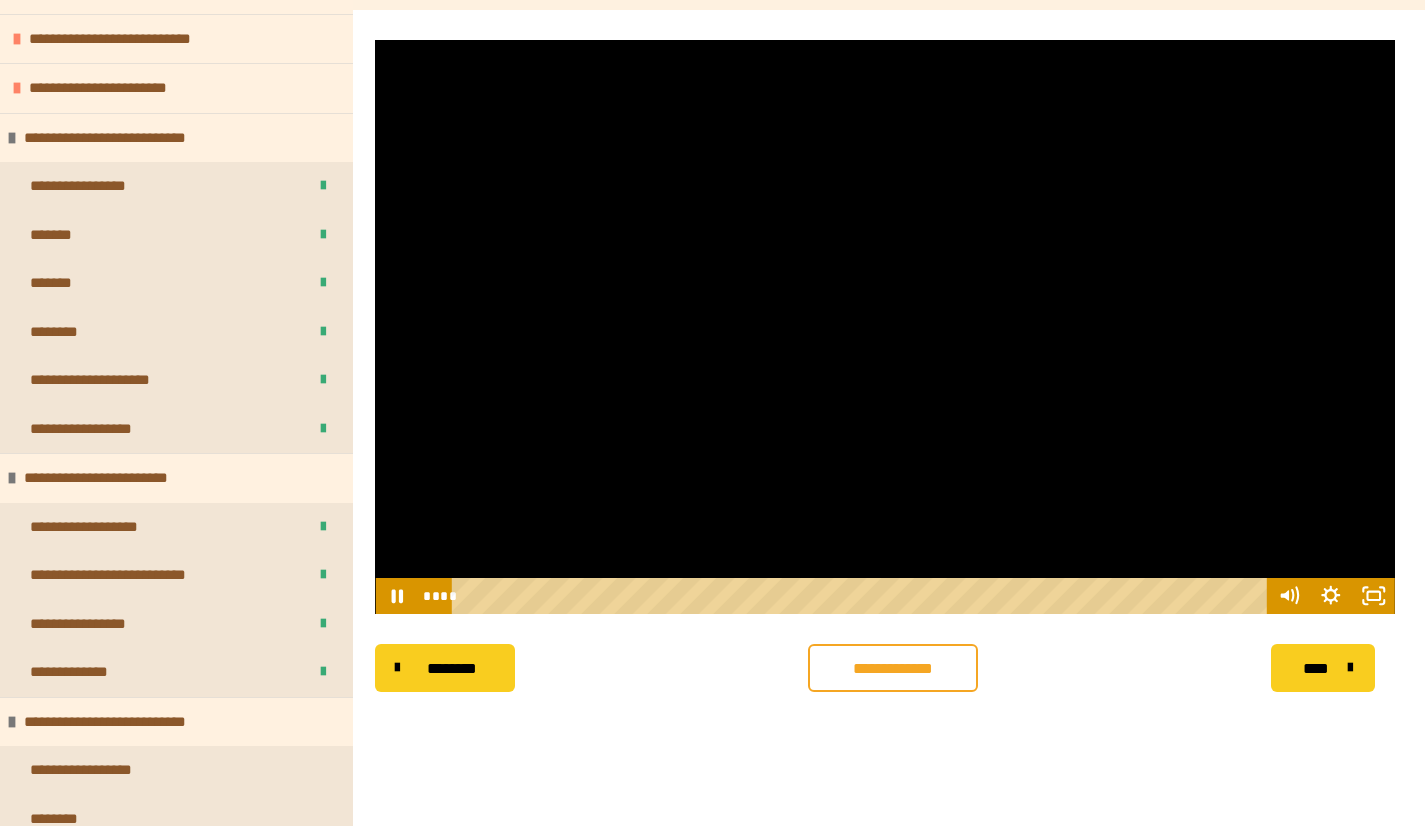 click at bounding box center [885, 327] 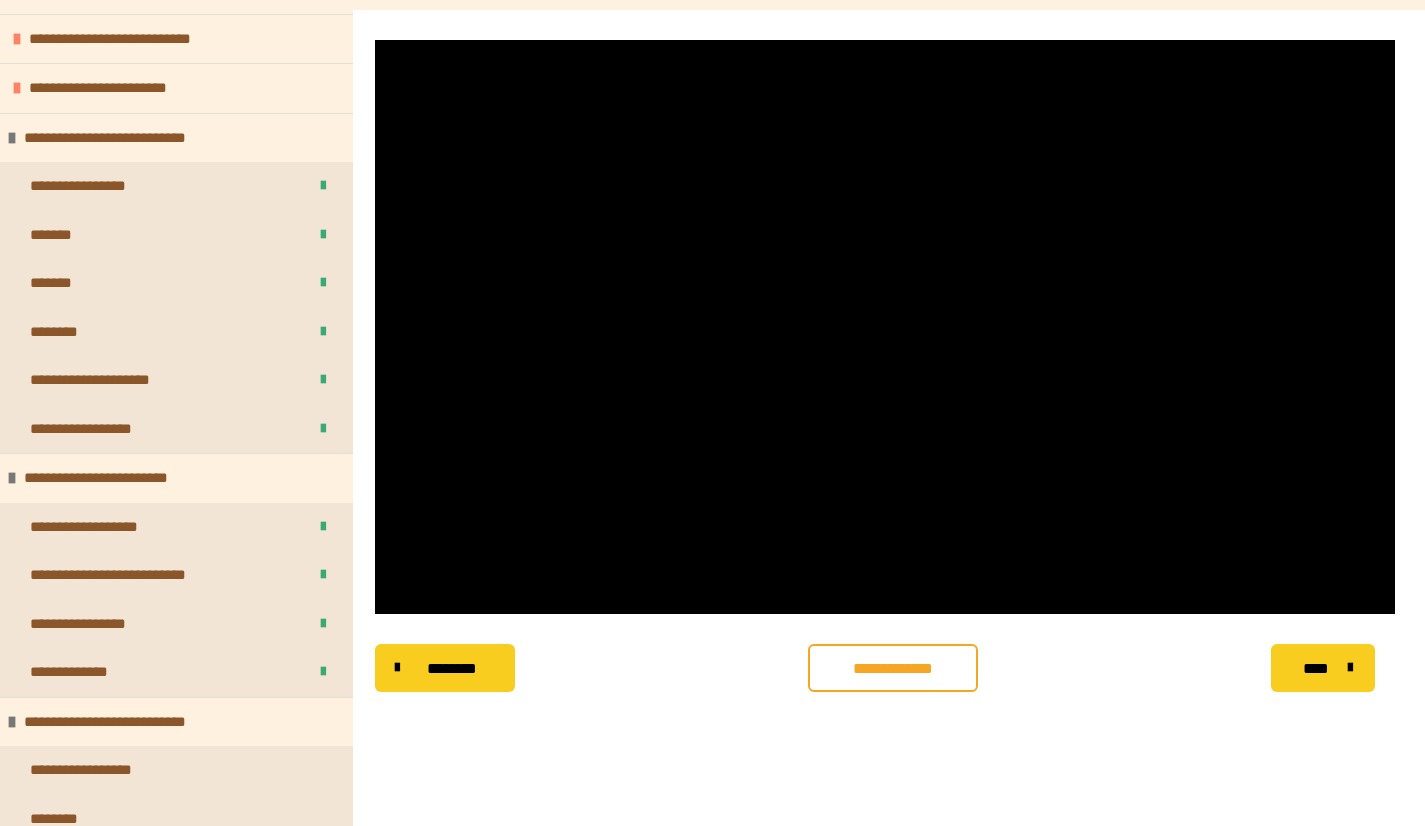 scroll, scrollTop: 274, scrollLeft: 0, axis: vertical 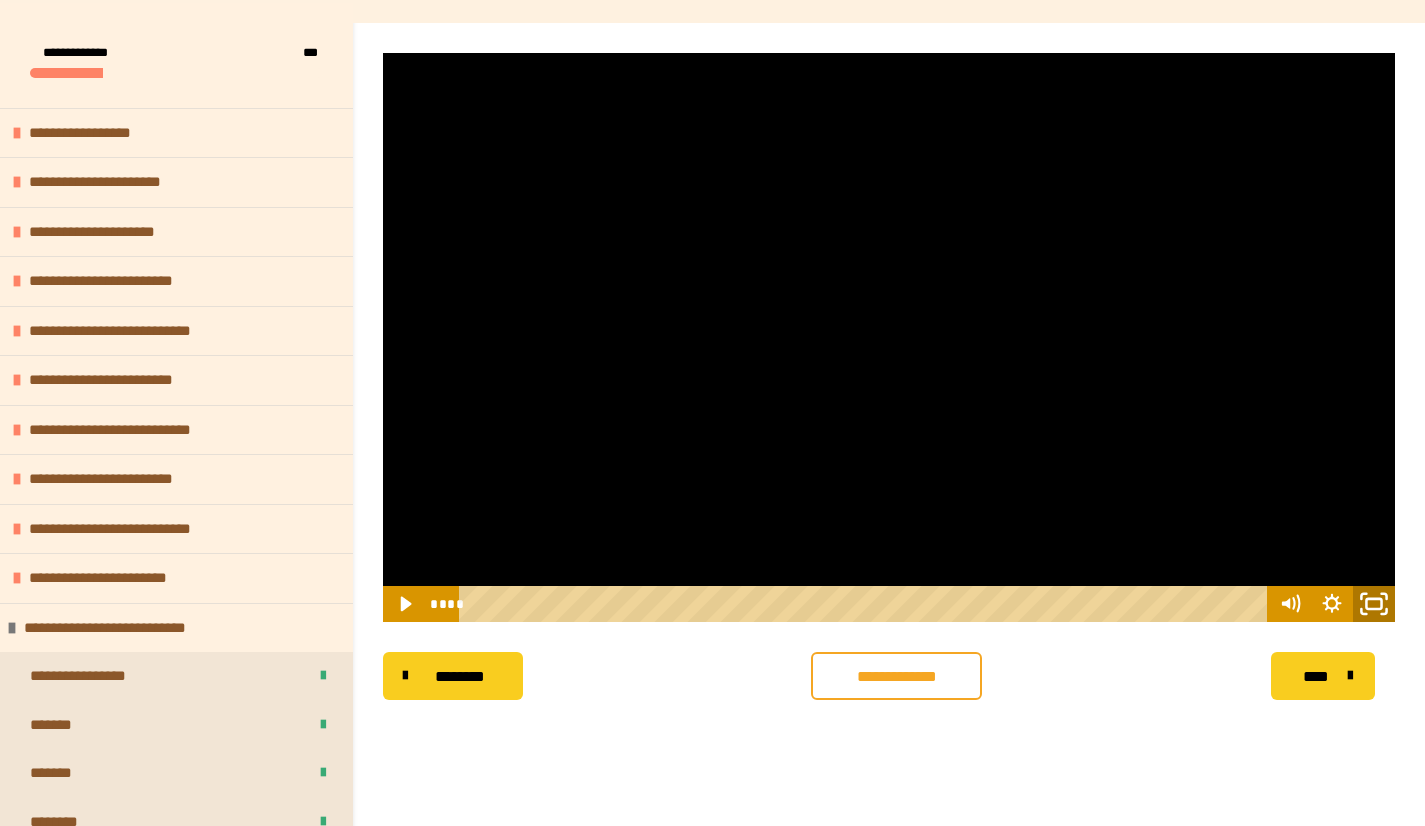 click 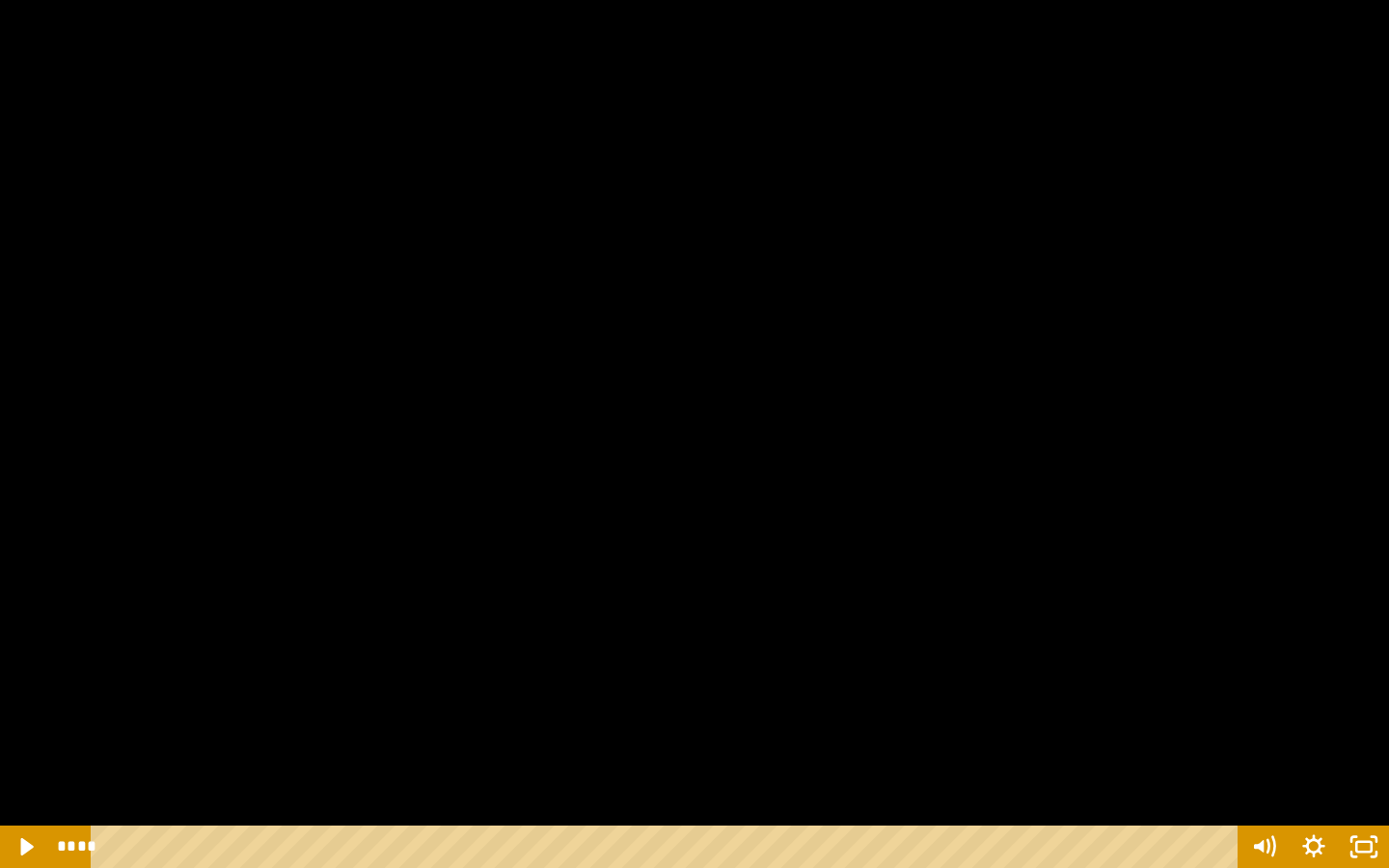 click at bounding box center [694, 434] 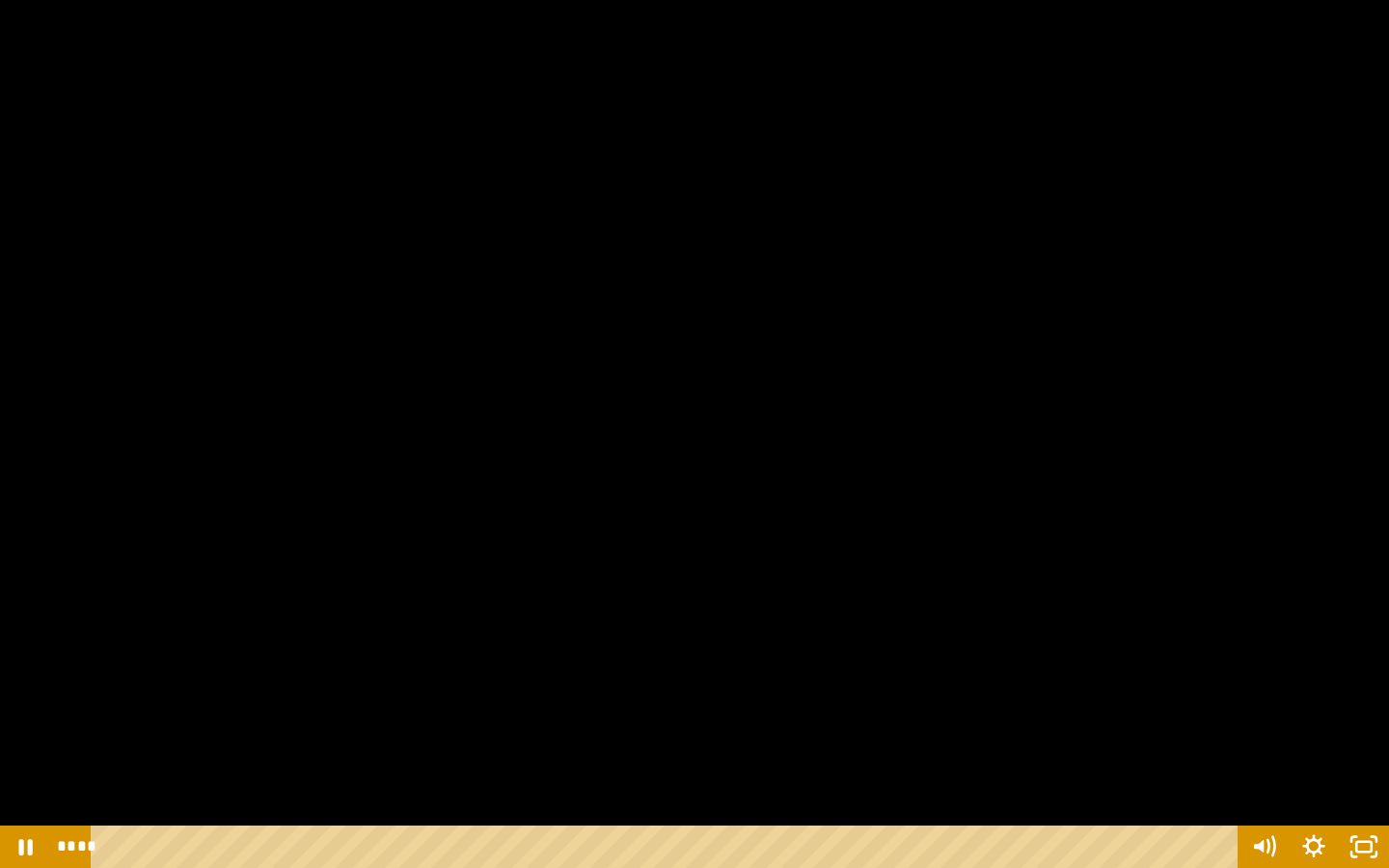 click at bounding box center (694, 434) 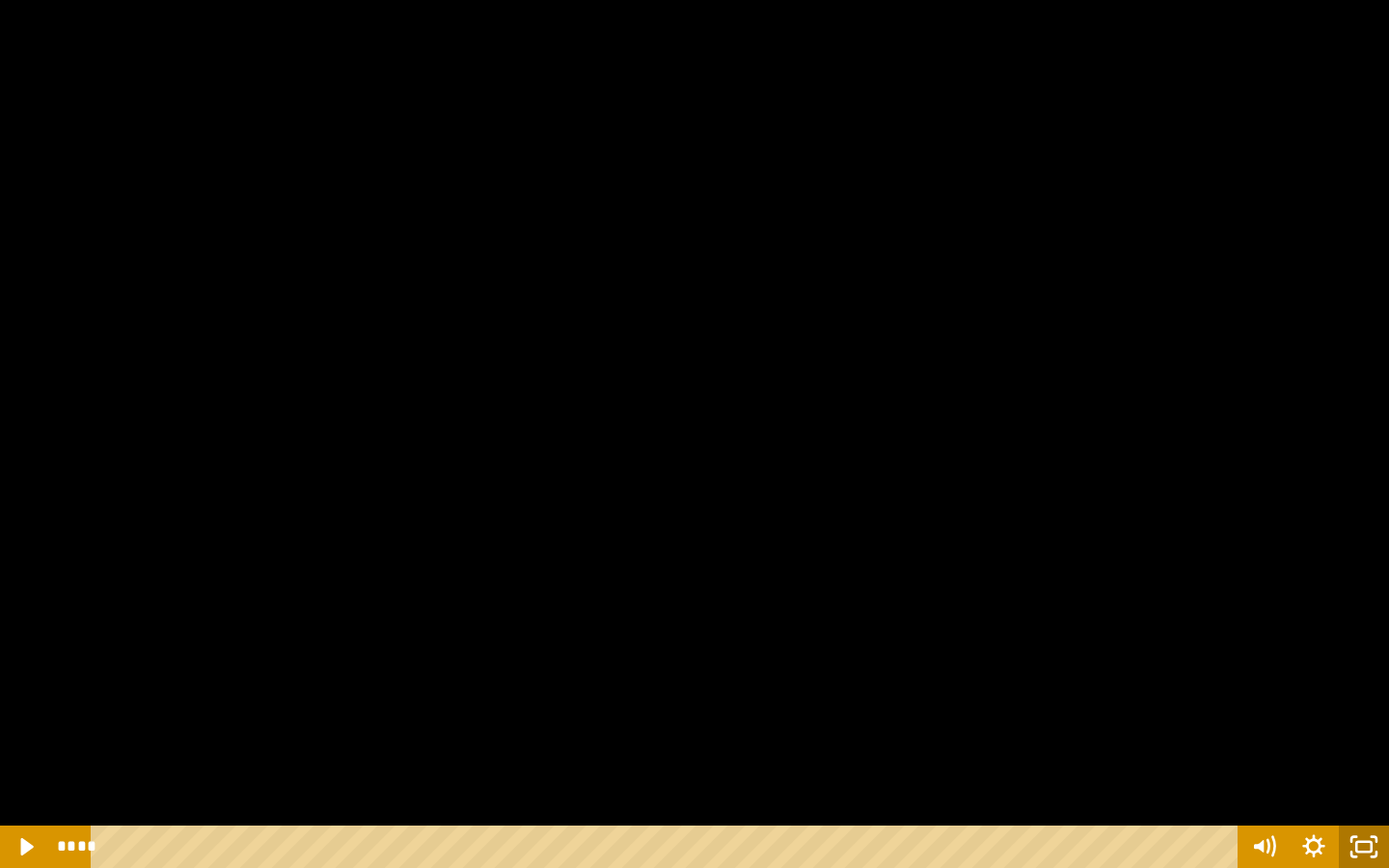 click at bounding box center (0, 0) 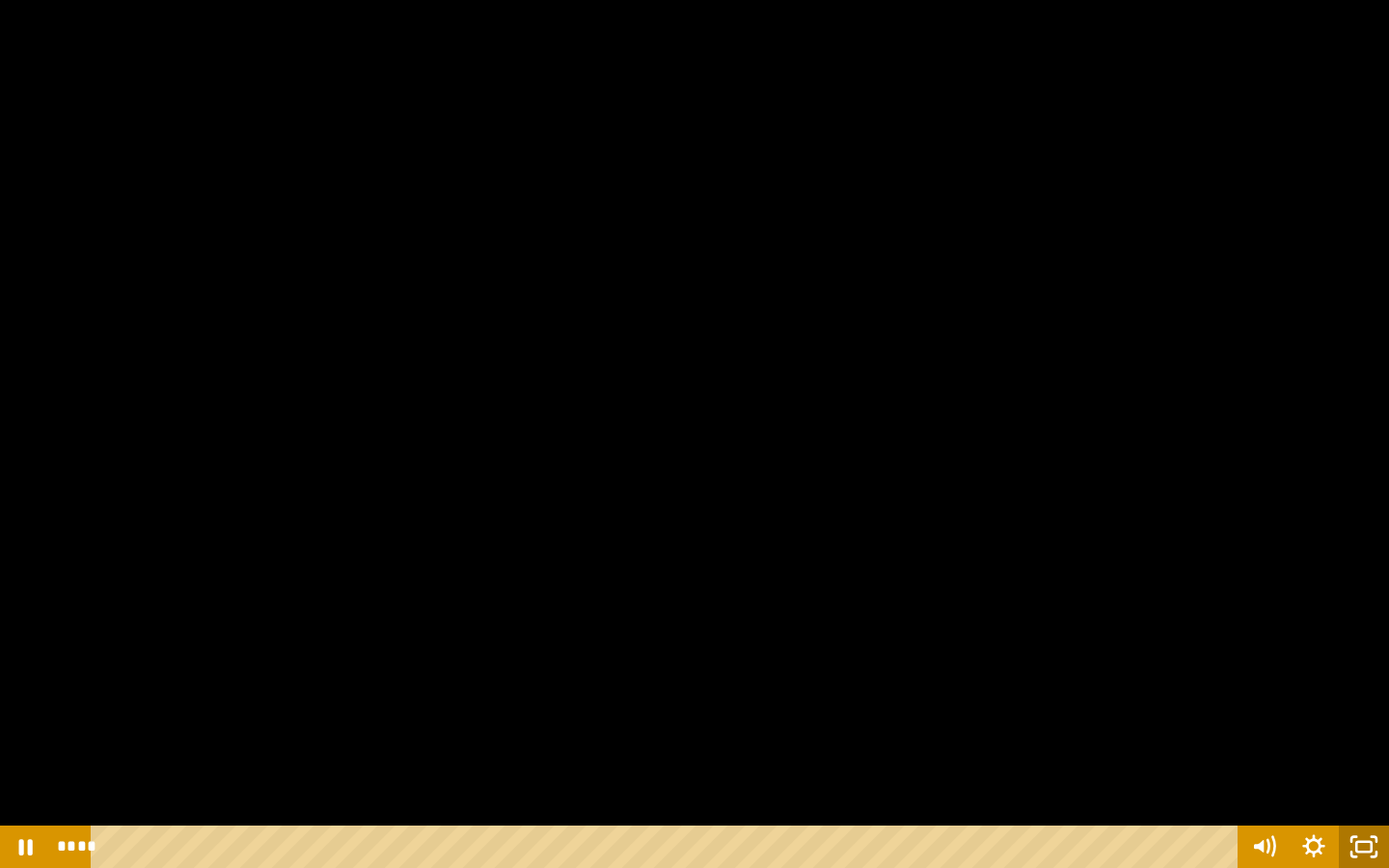click at bounding box center [0, 0] 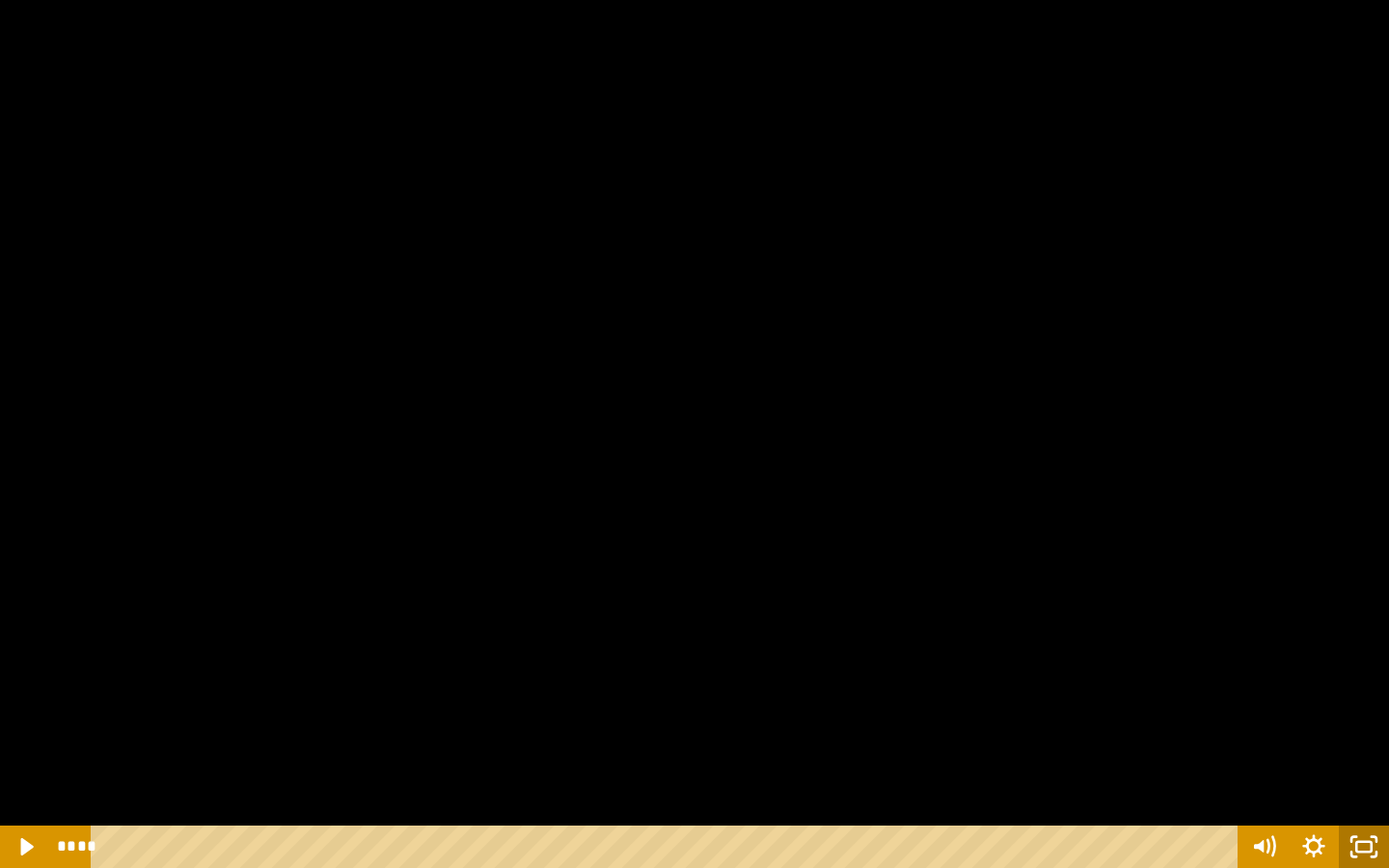 click at bounding box center (0, 0) 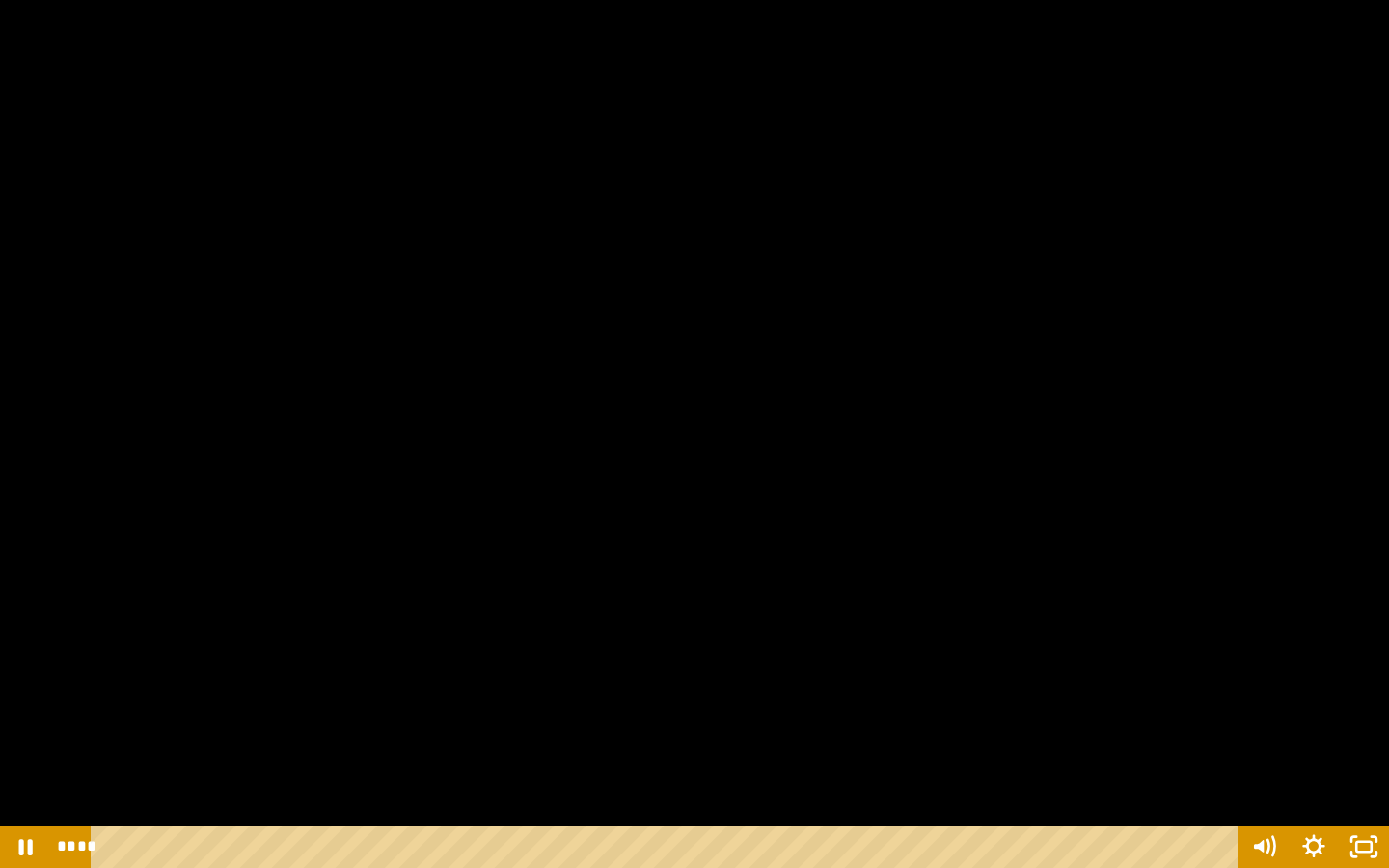 click at bounding box center [694, 434] 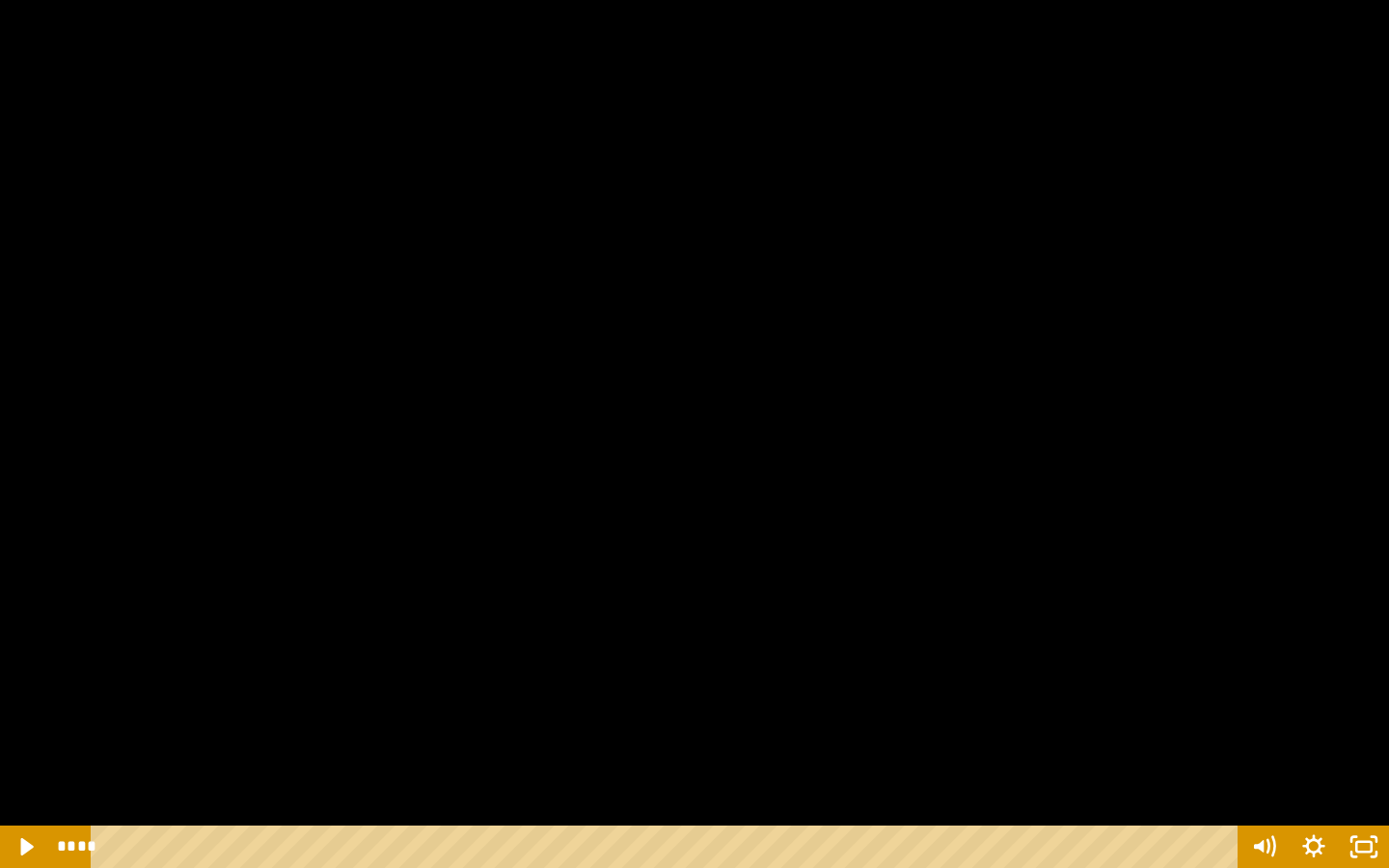 click at bounding box center [0, 0] 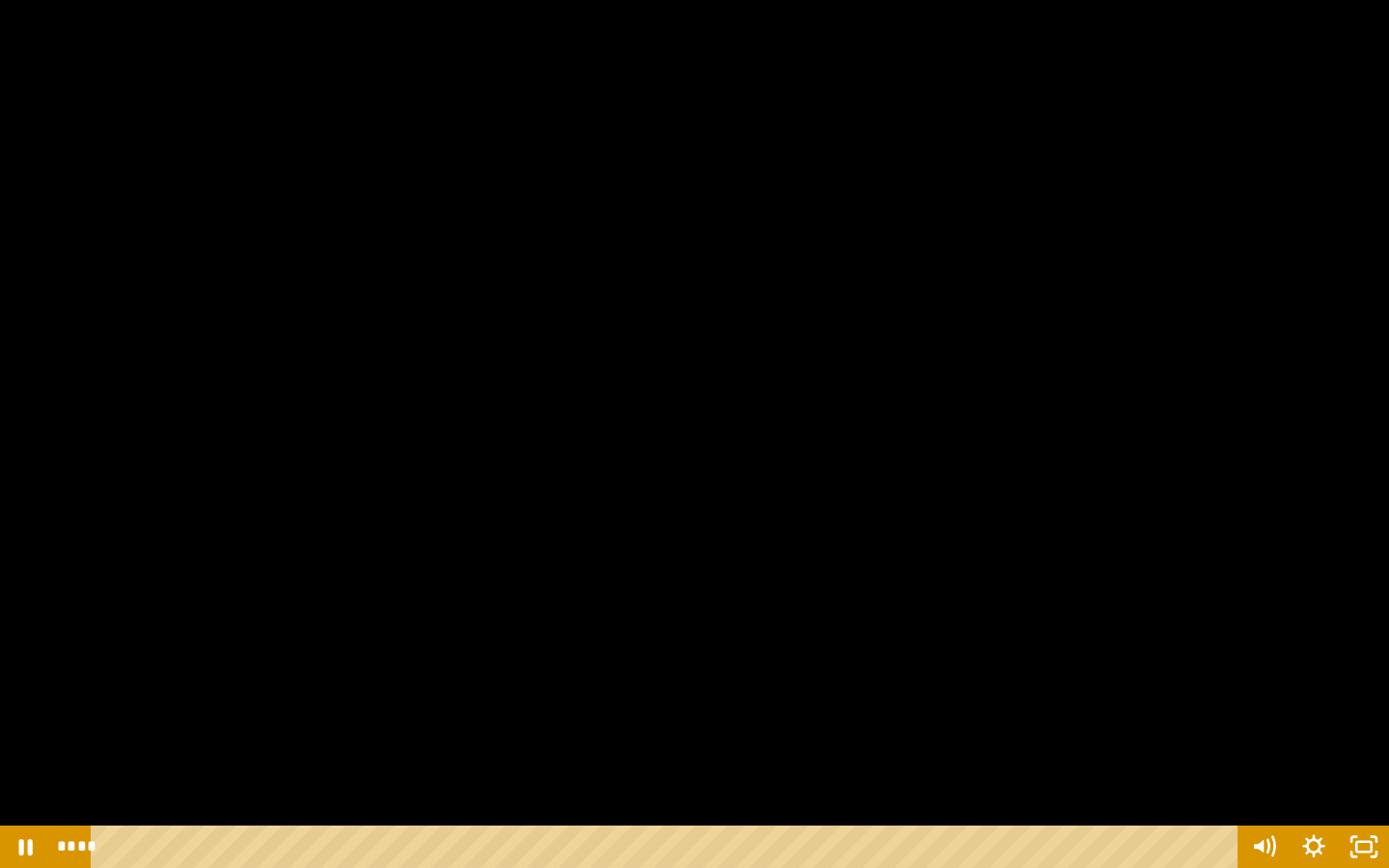 click at bounding box center [694, 434] 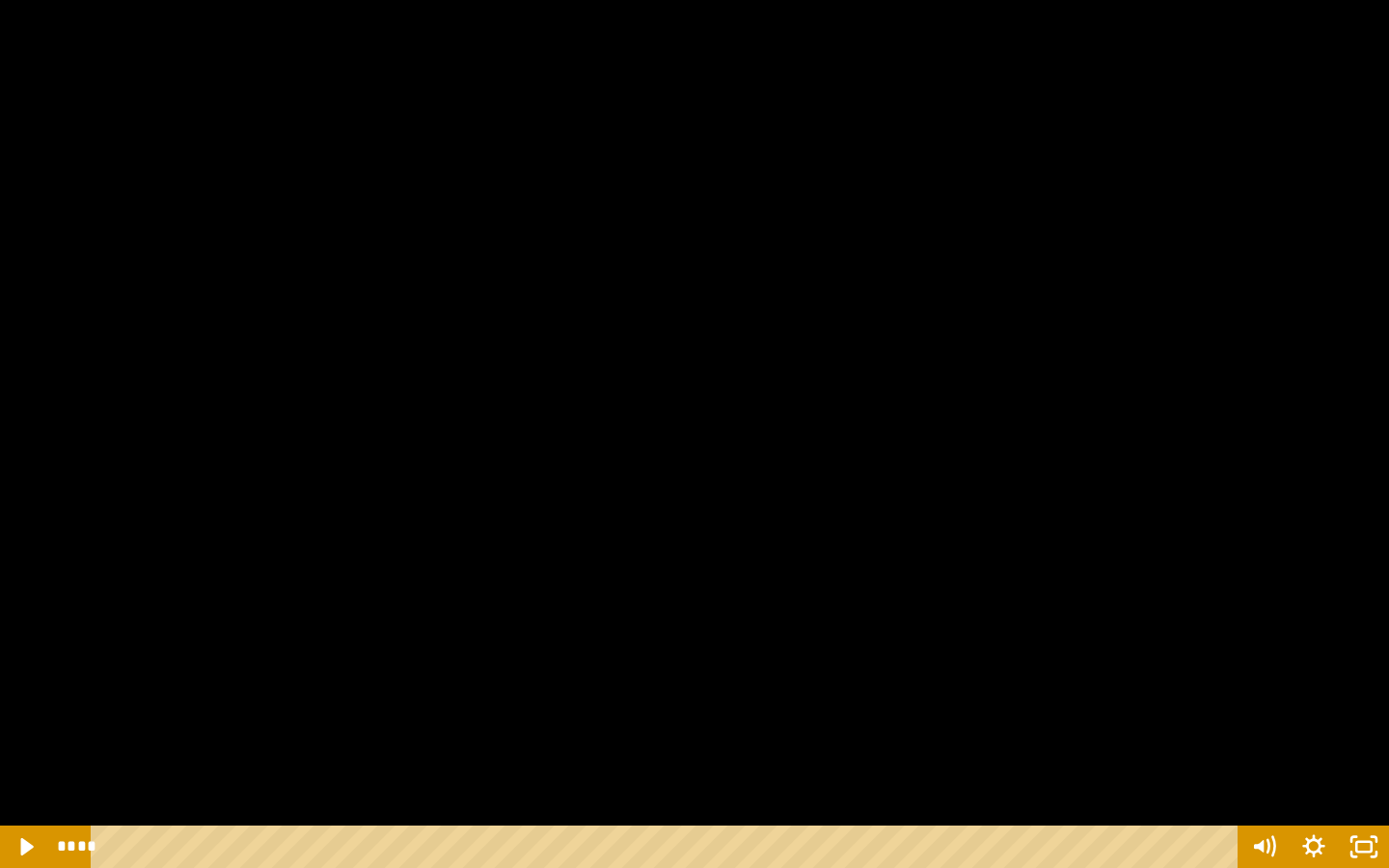 click at bounding box center [694, 434] 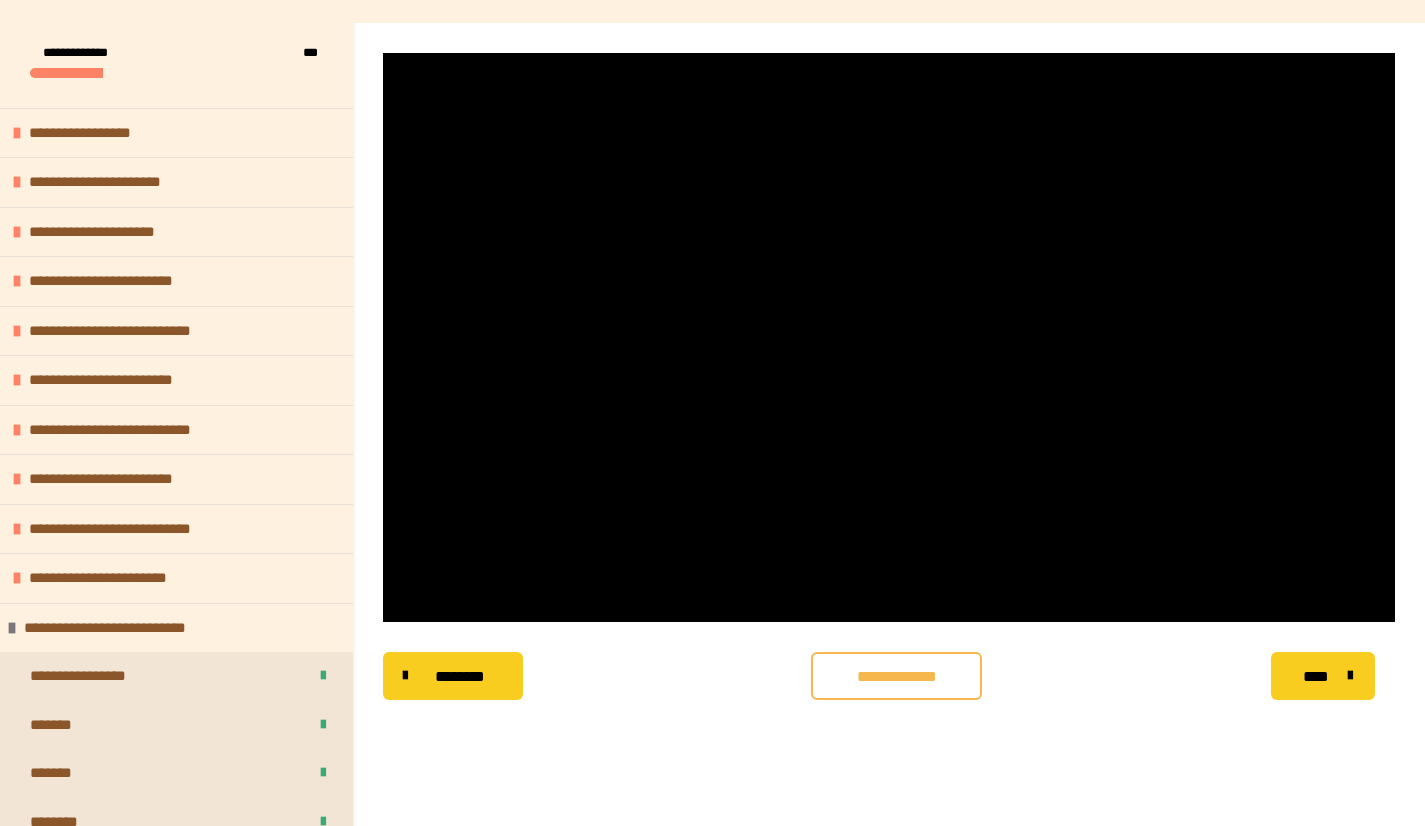 click on "**********" at bounding box center (896, 677) 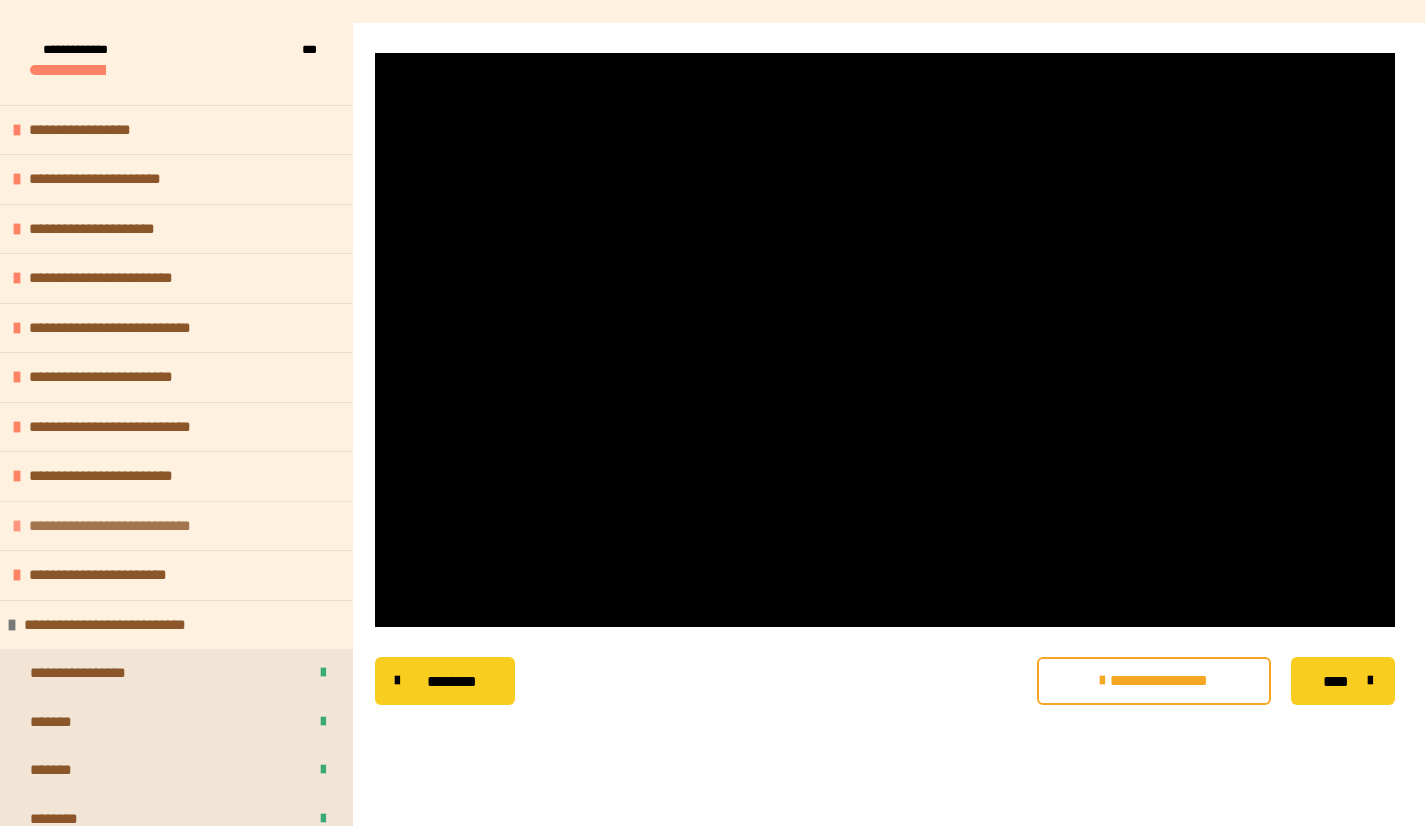 scroll, scrollTop: 357, scrollLeft: 0, axis: vertical 